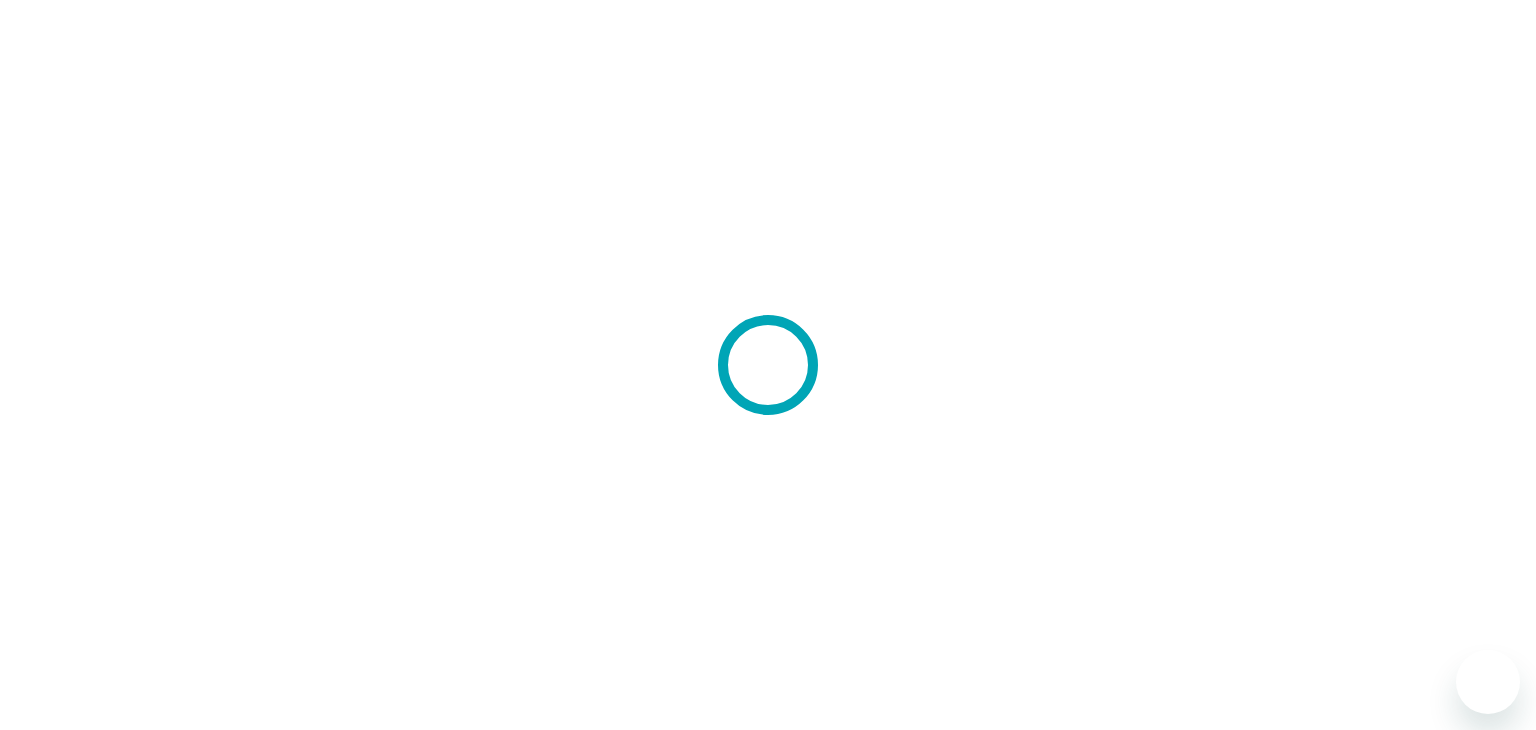 scroll, scrollTop: 0, scrollLeft: 0, axis: both 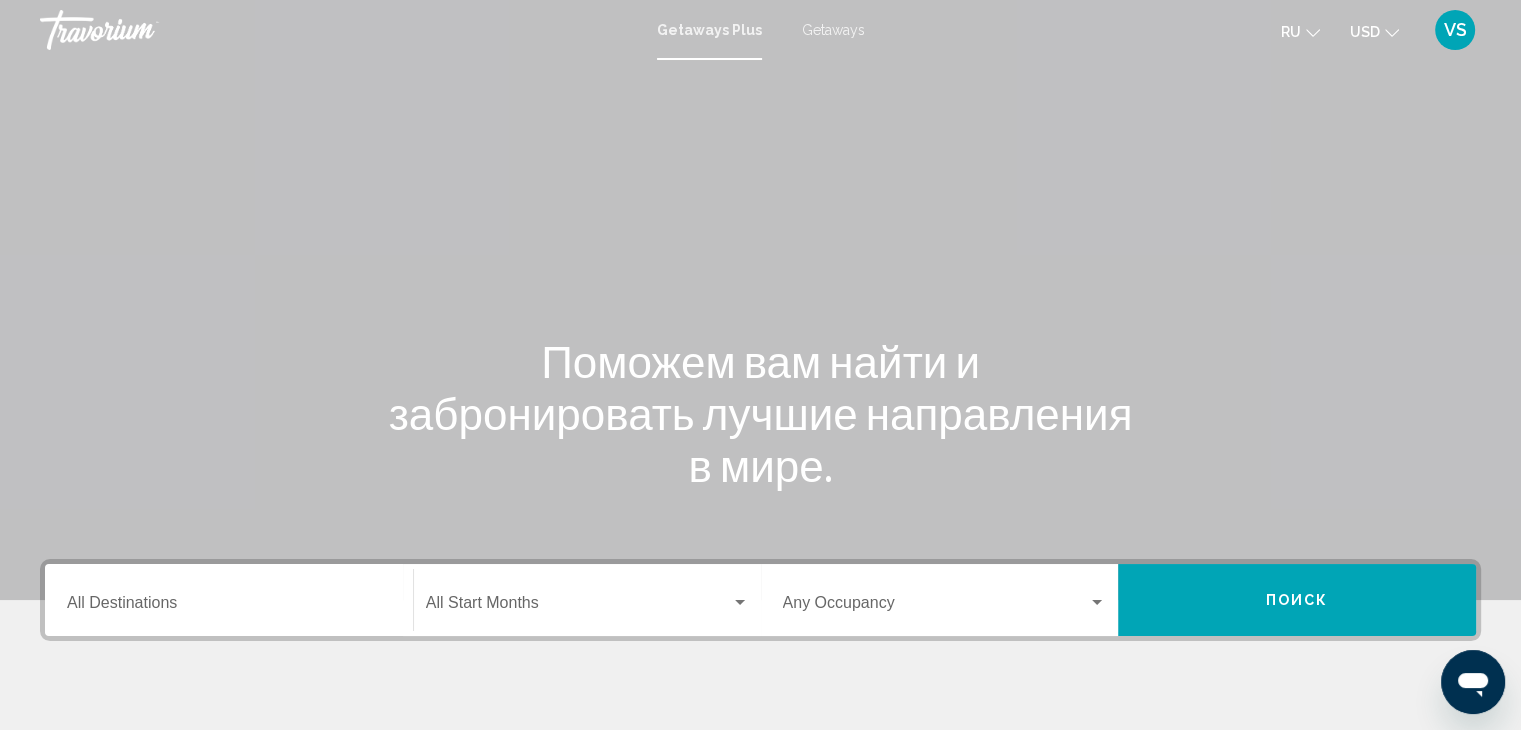 click on "Destination All Destinations" at bounding box center [229, 607] 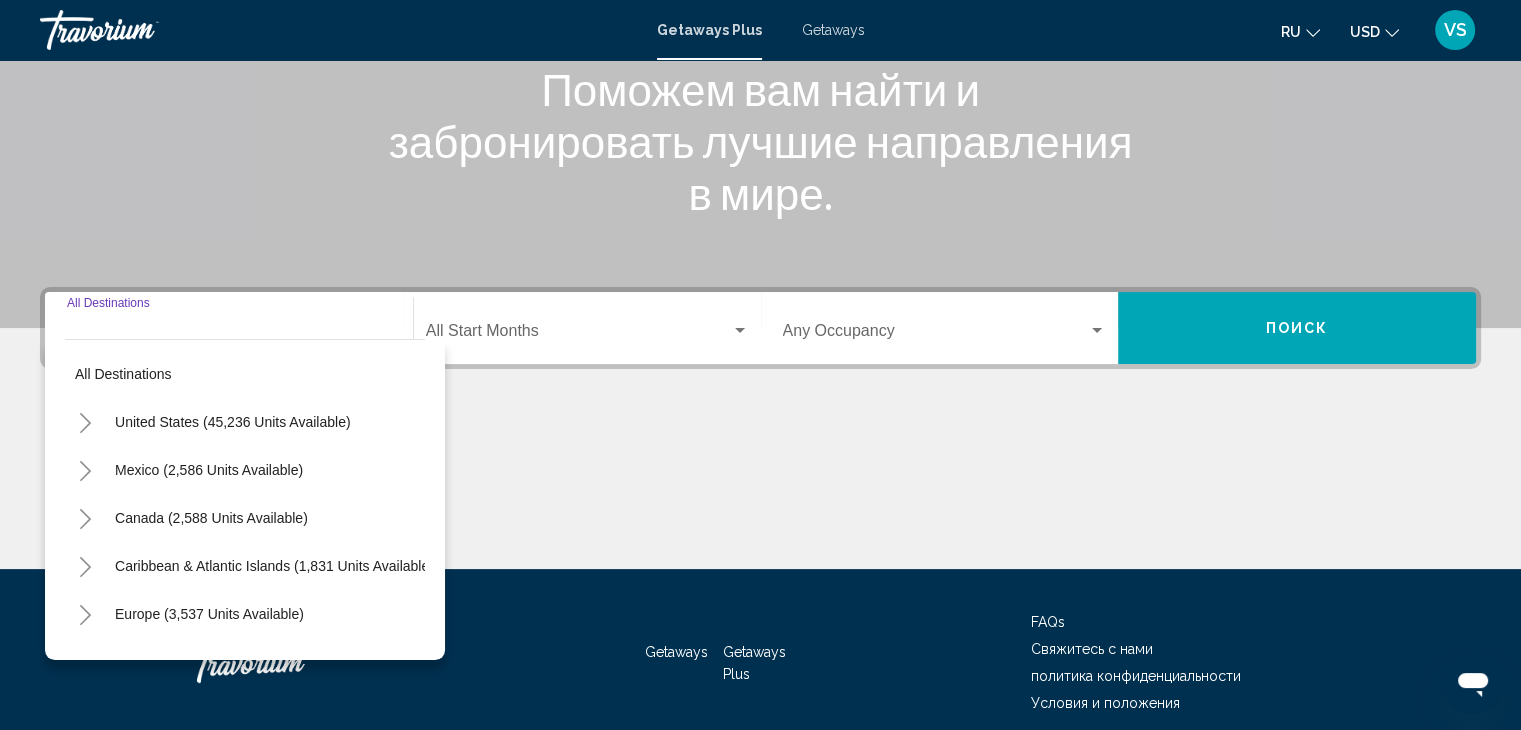 scroll, scrollTop: 356, scrollLeft: 0, axis: vertical 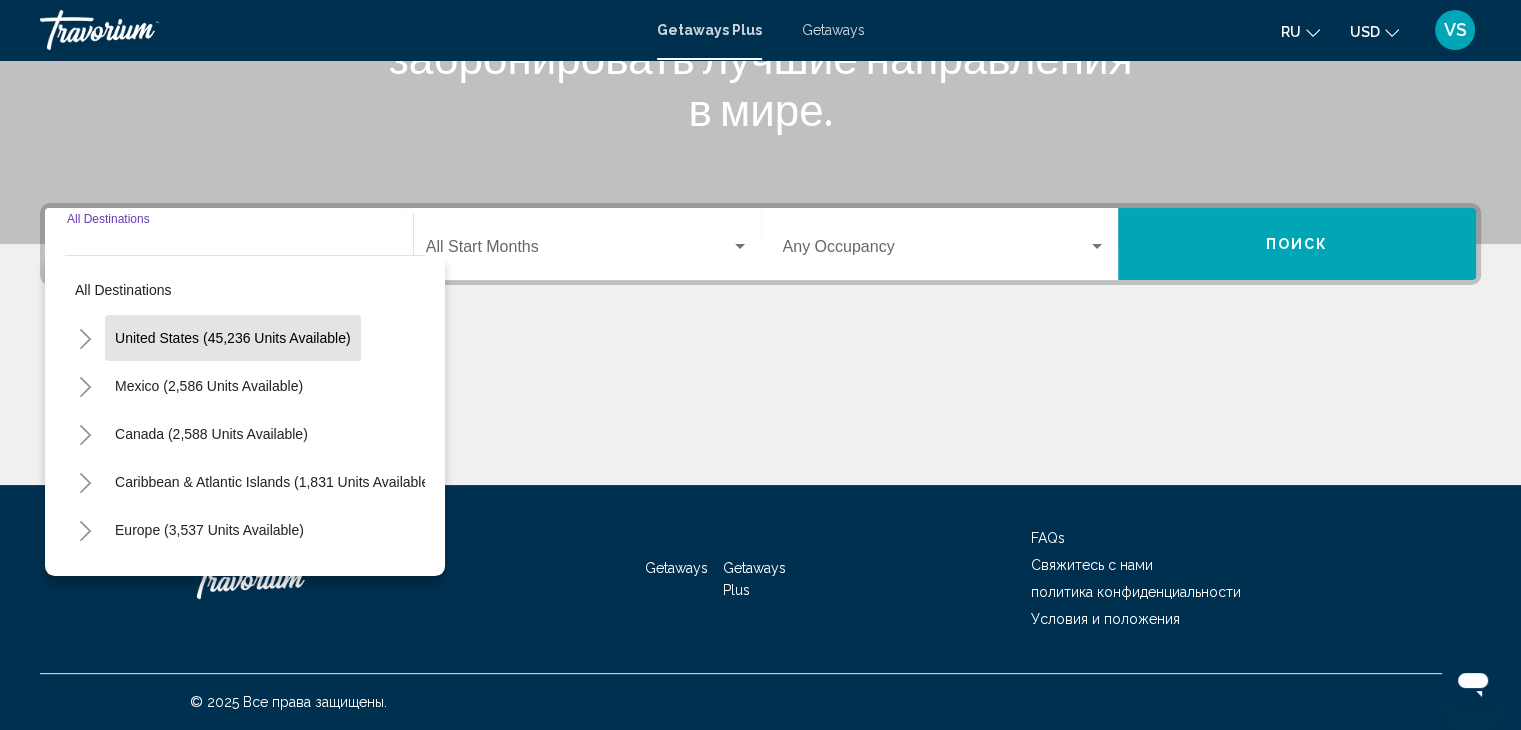 click on "United States (45,236 units available)" at bounding box center [209, 386] 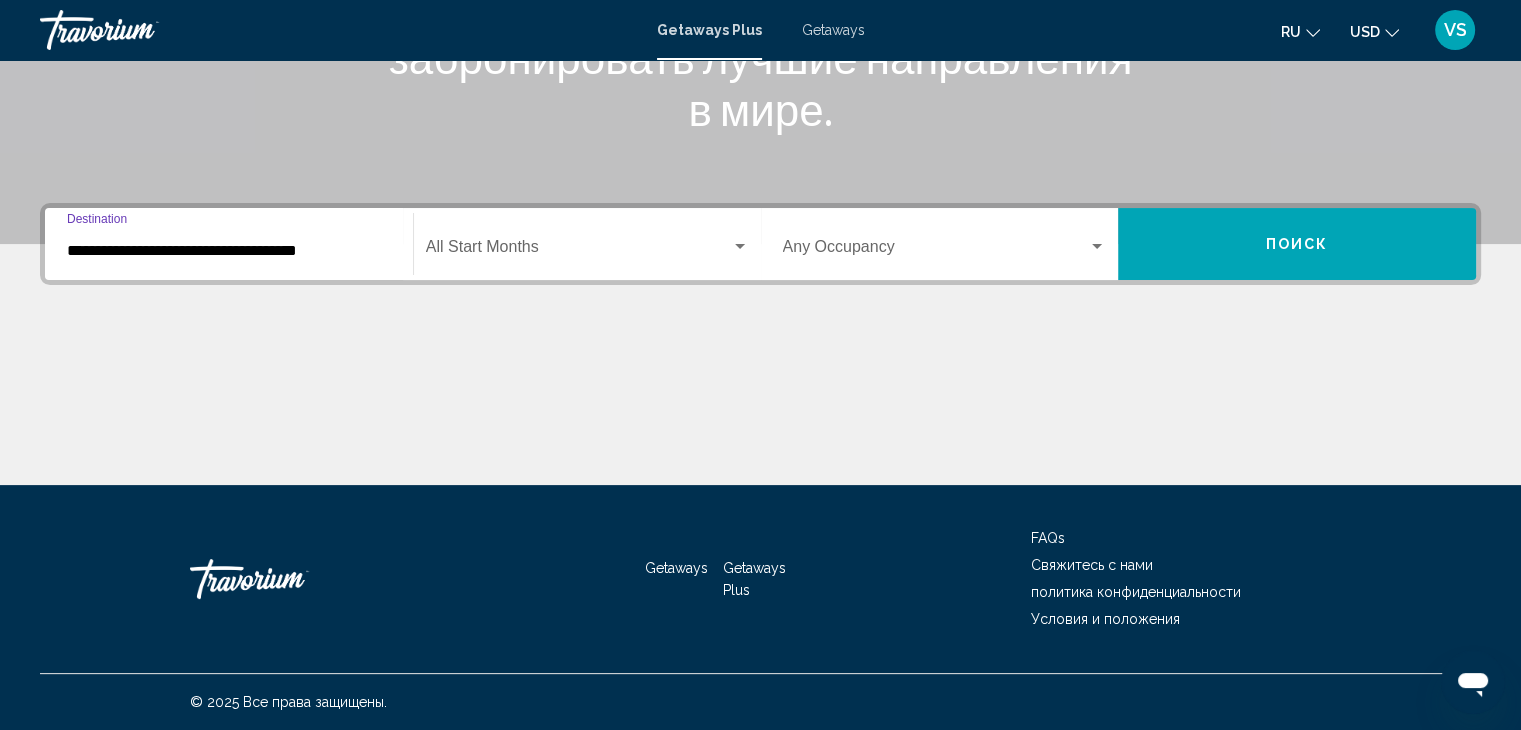 click on "**********" at bounding box center (229, 251) 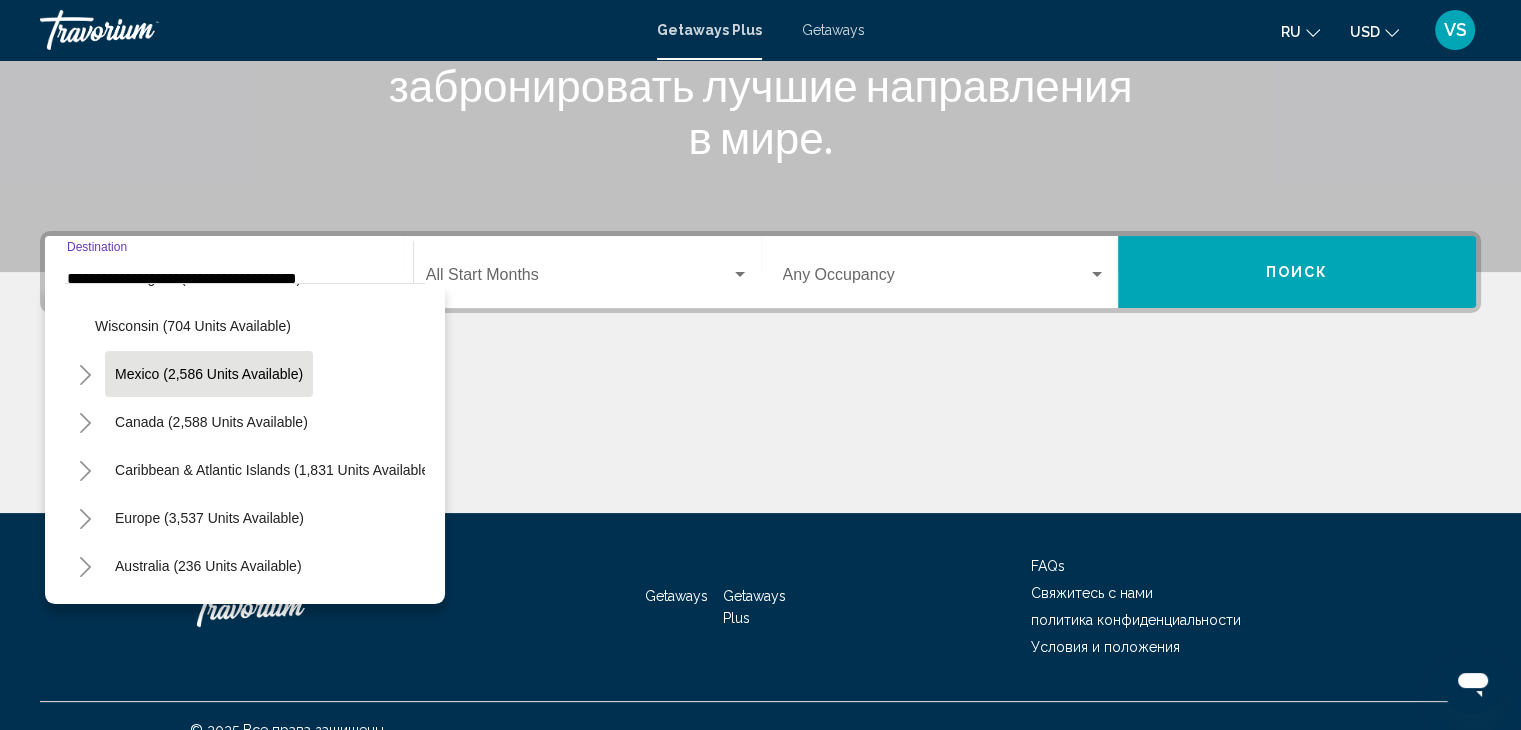 scroll, scrollTop: 1959, scrollLeft: 0, axis: vertical 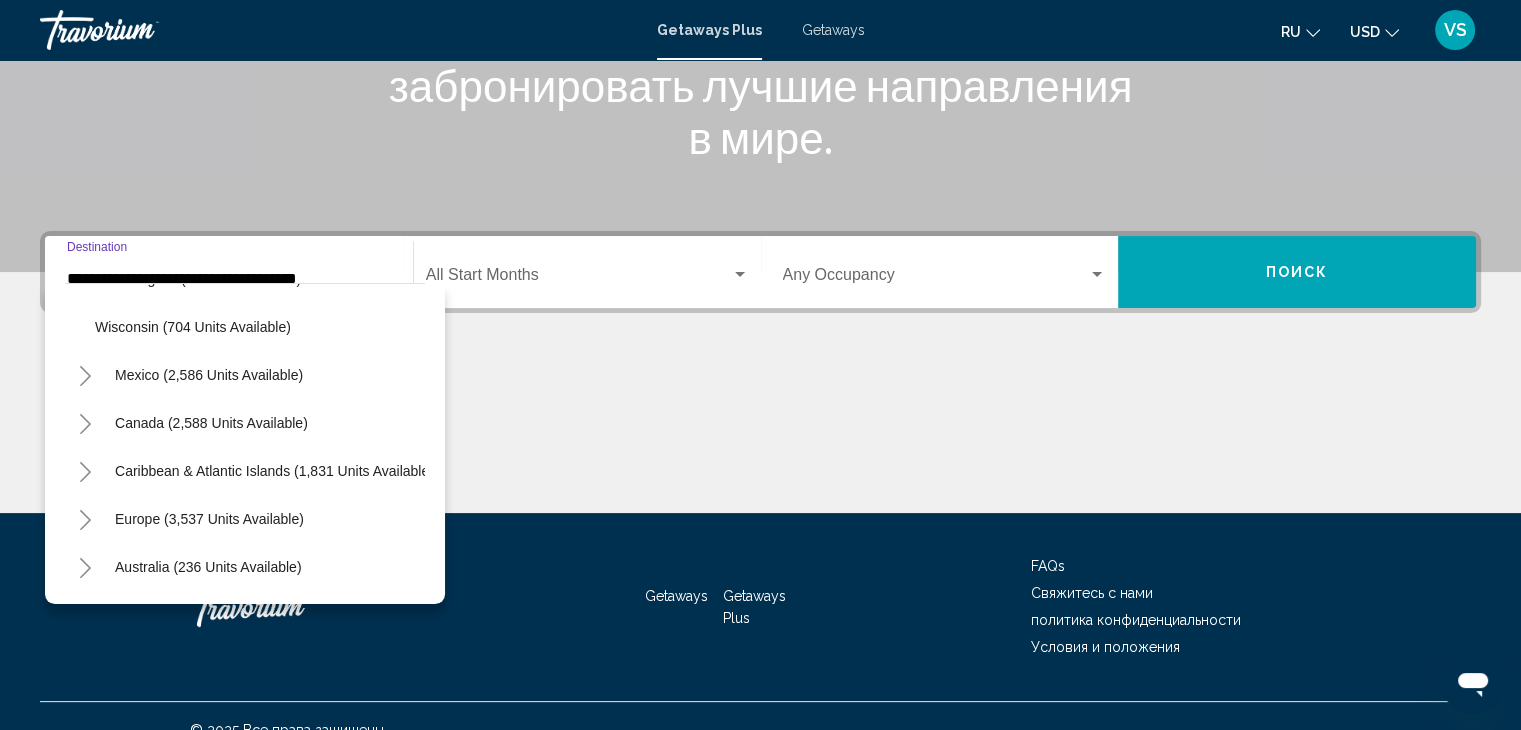 click on "**********" at bounding box center [229, 272] 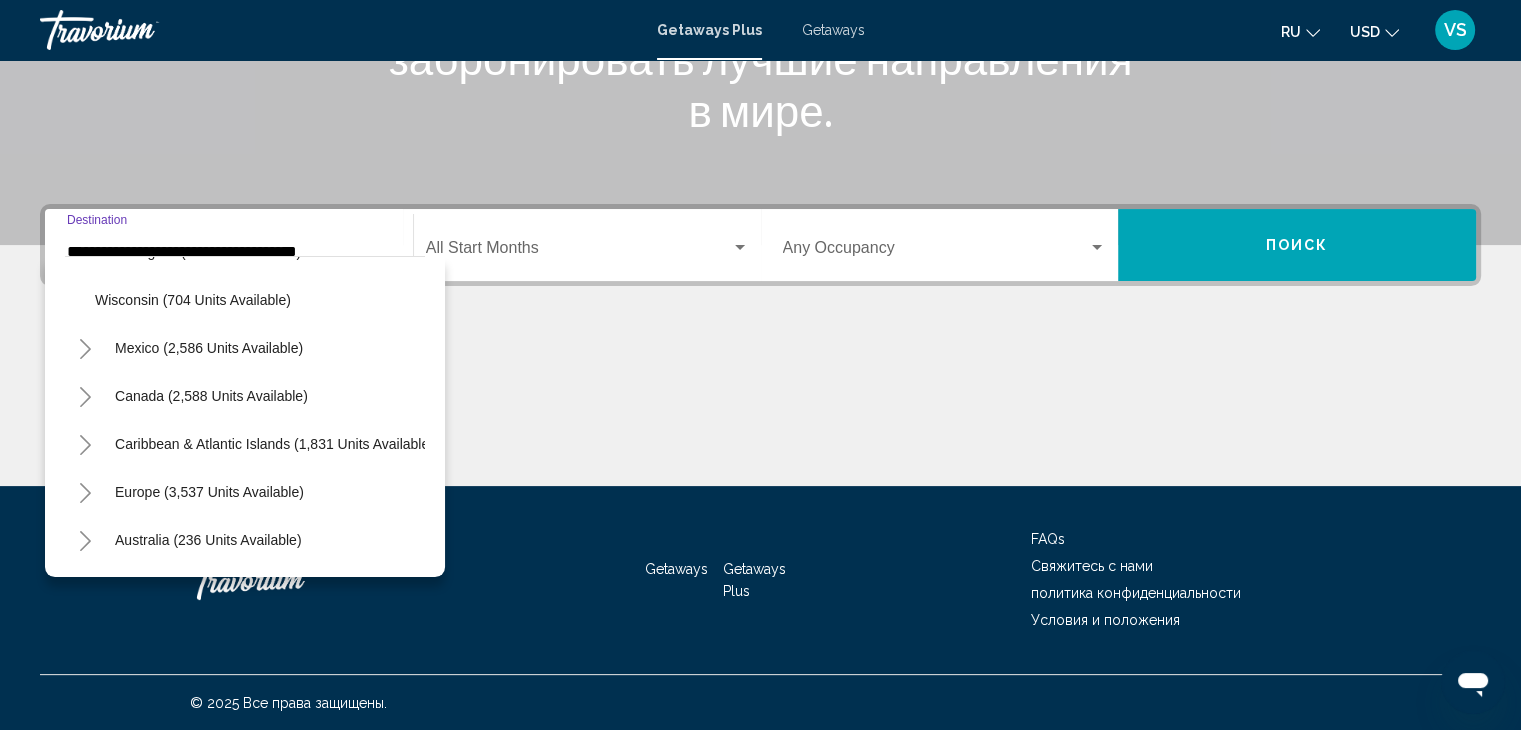 scroll, scrollTop: 0, scrollLeft: 0, axis: both 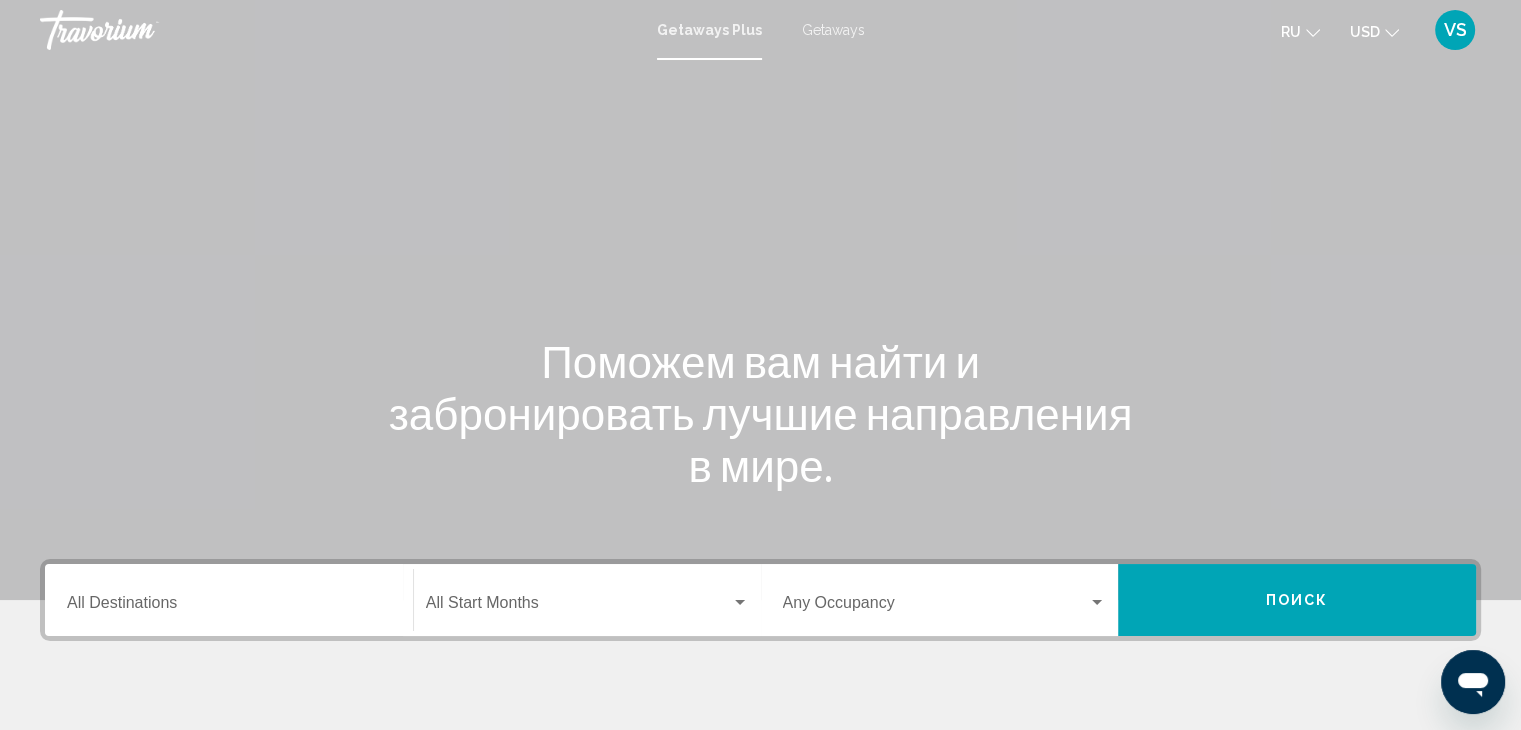 click on "Destination All Destinations" at bounding box center [229, 600] 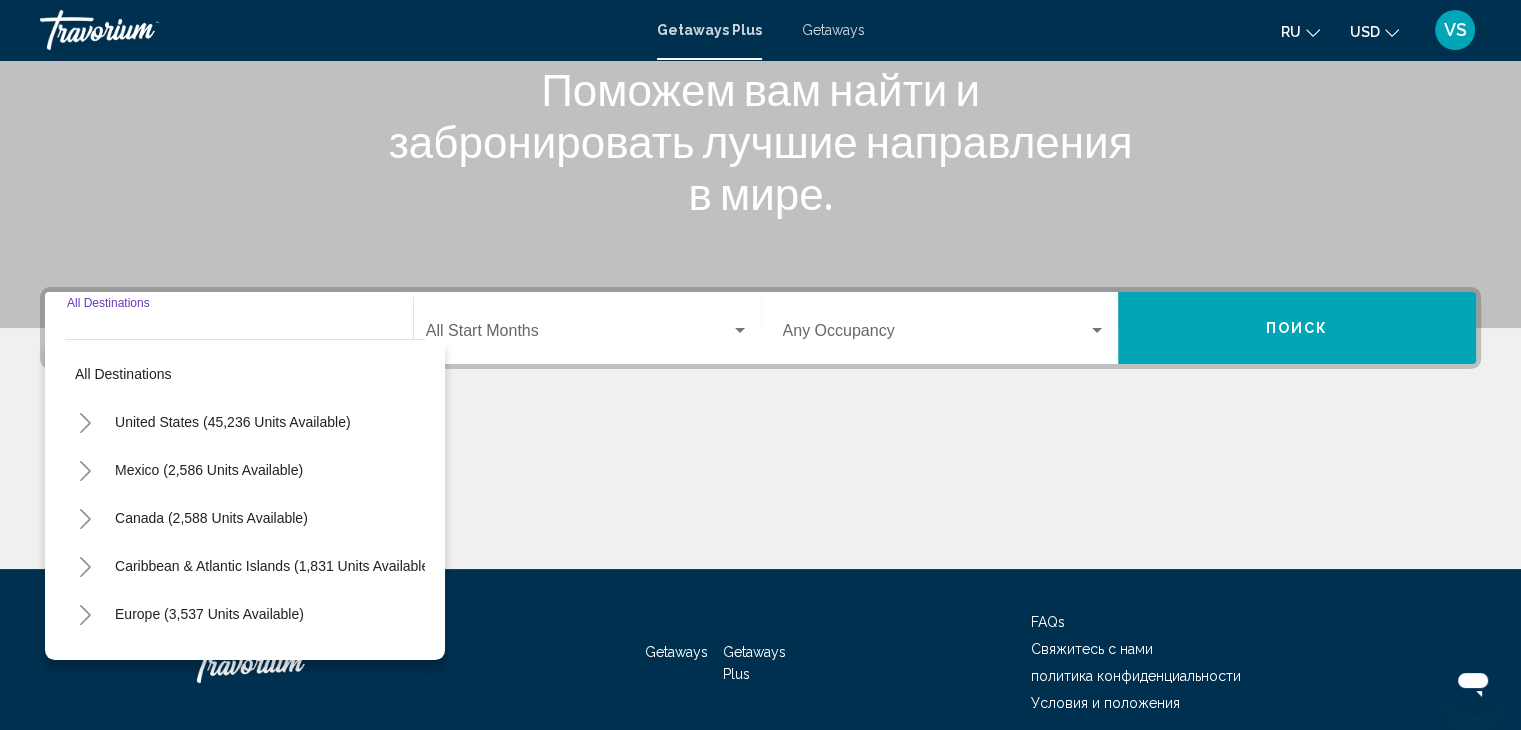 scroll, scrollTop: 356, scrollLeft: 0, axis: vertical 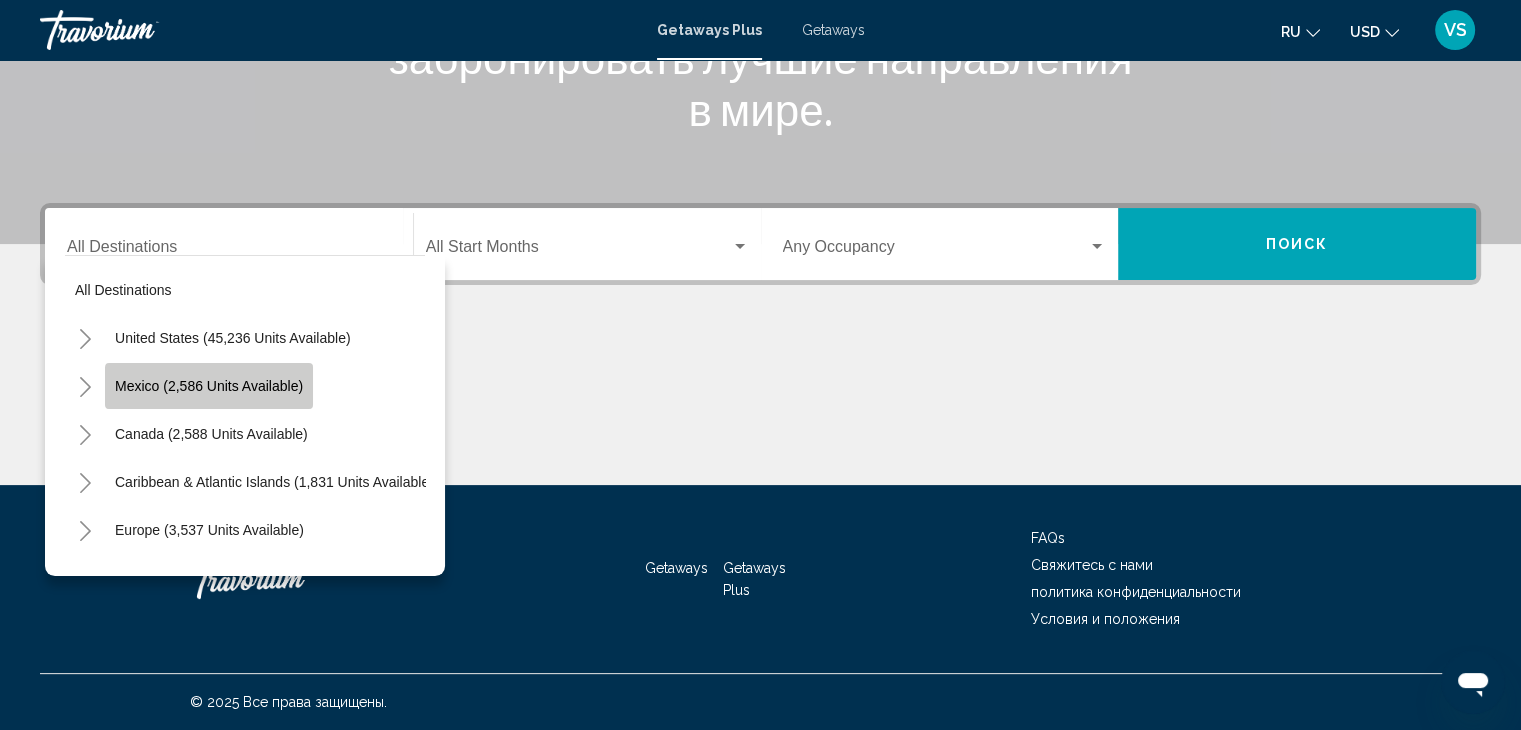 click on "Mexico (2,586 units available)" 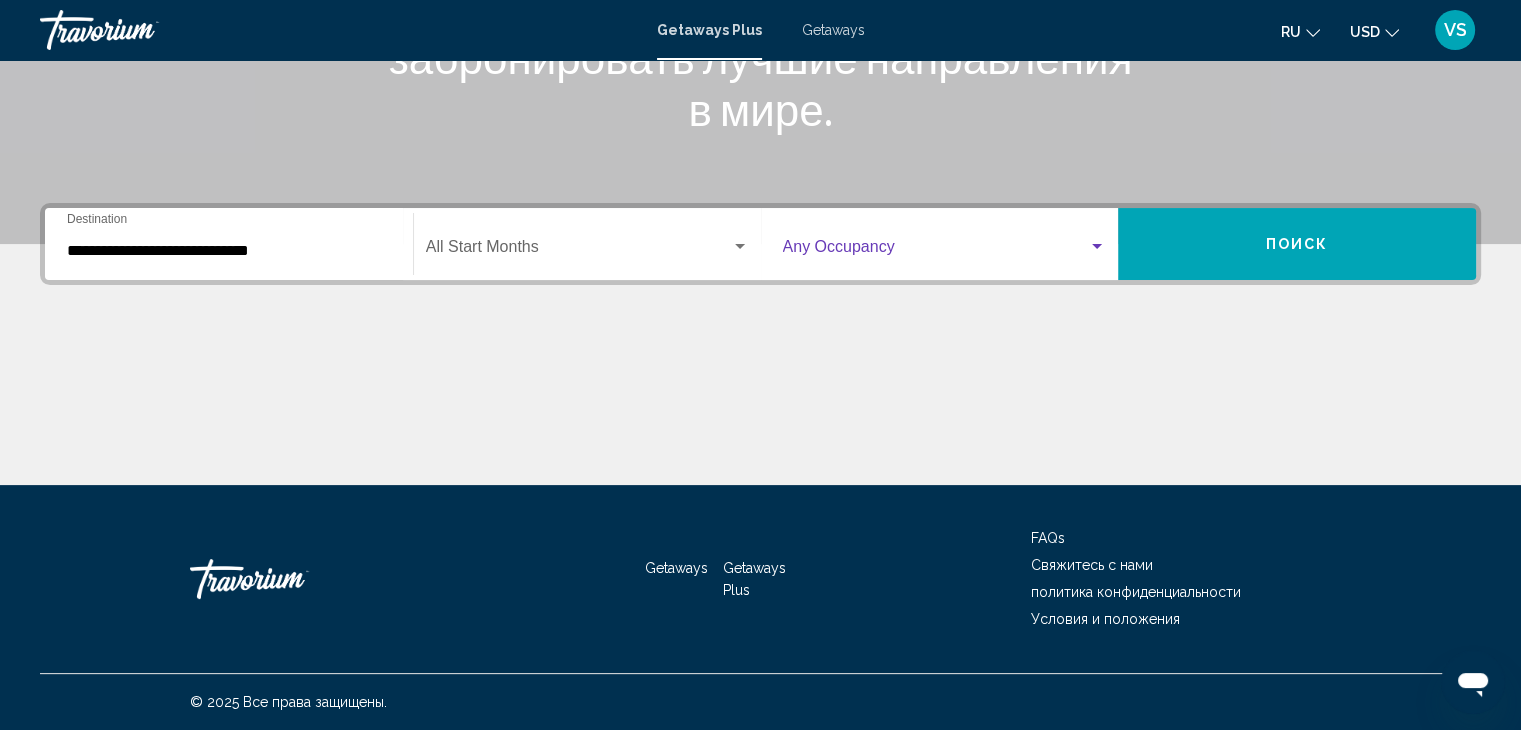 click at bounding box center [936, 251] 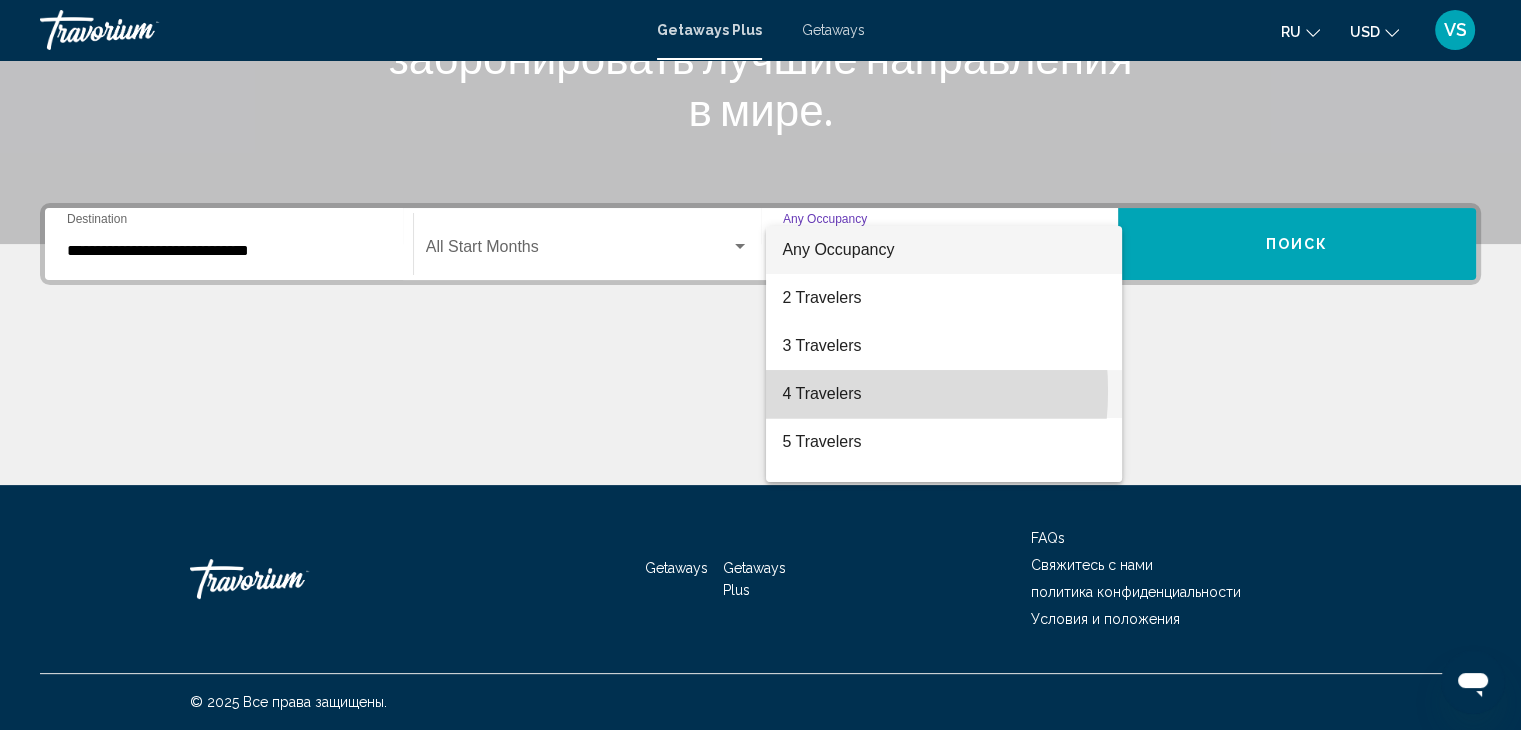 click on "4 Travelers" at bounding box center [944, 394] 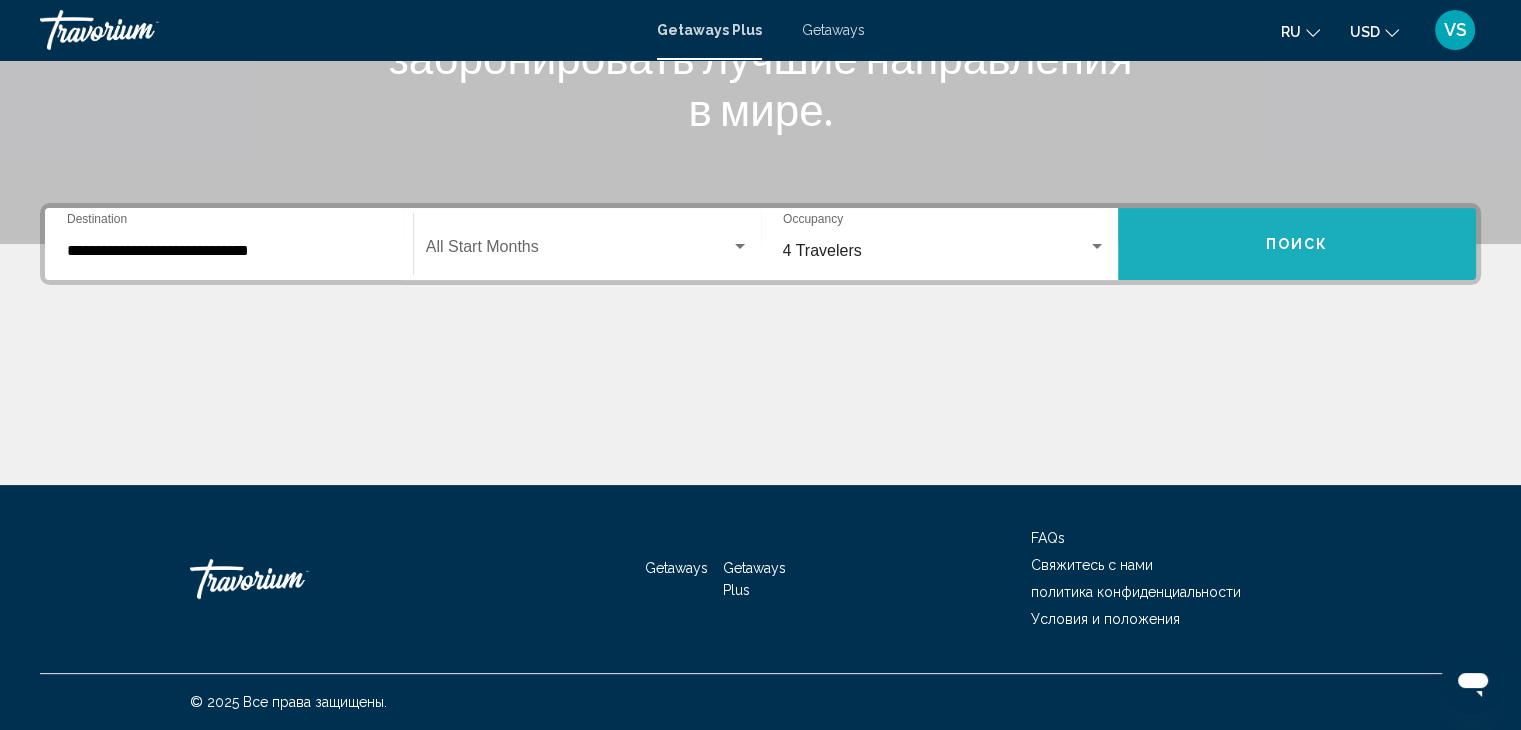 click on "Поиск" at bounding box center [1297, 245] 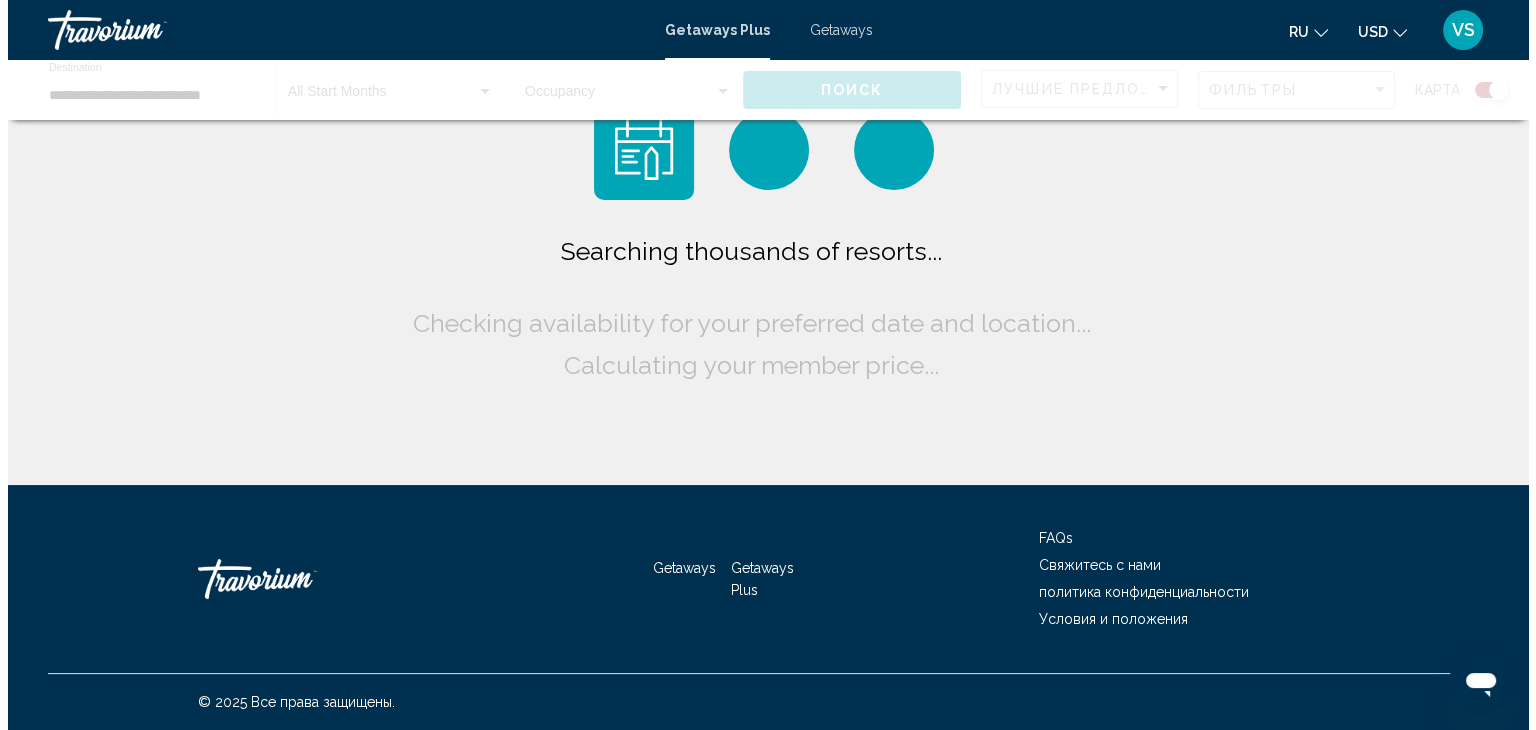 scroll, scrollTop: 0, scrollLeft: 0, axis: both 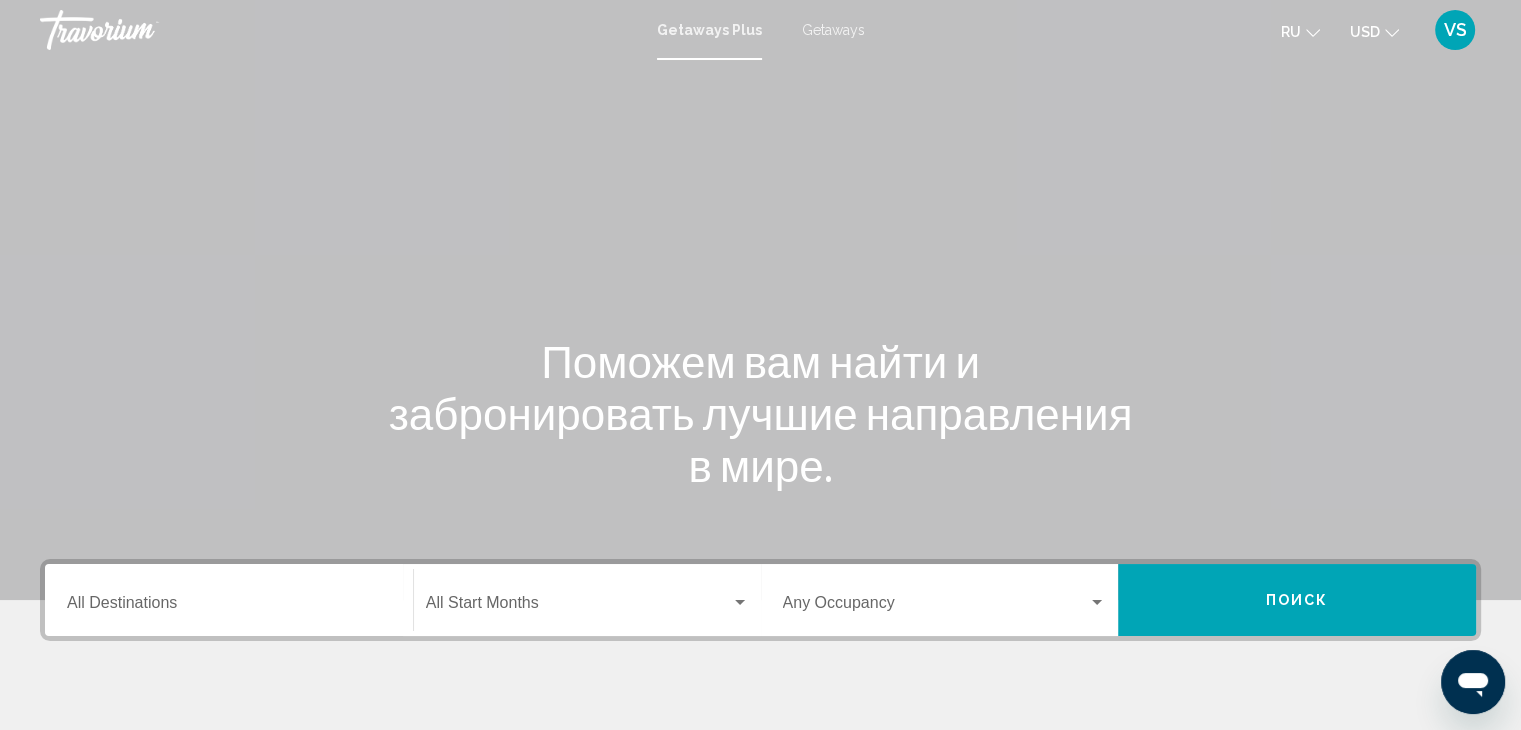 click on "Destination All Destinations" at bounding box center [229, 600] 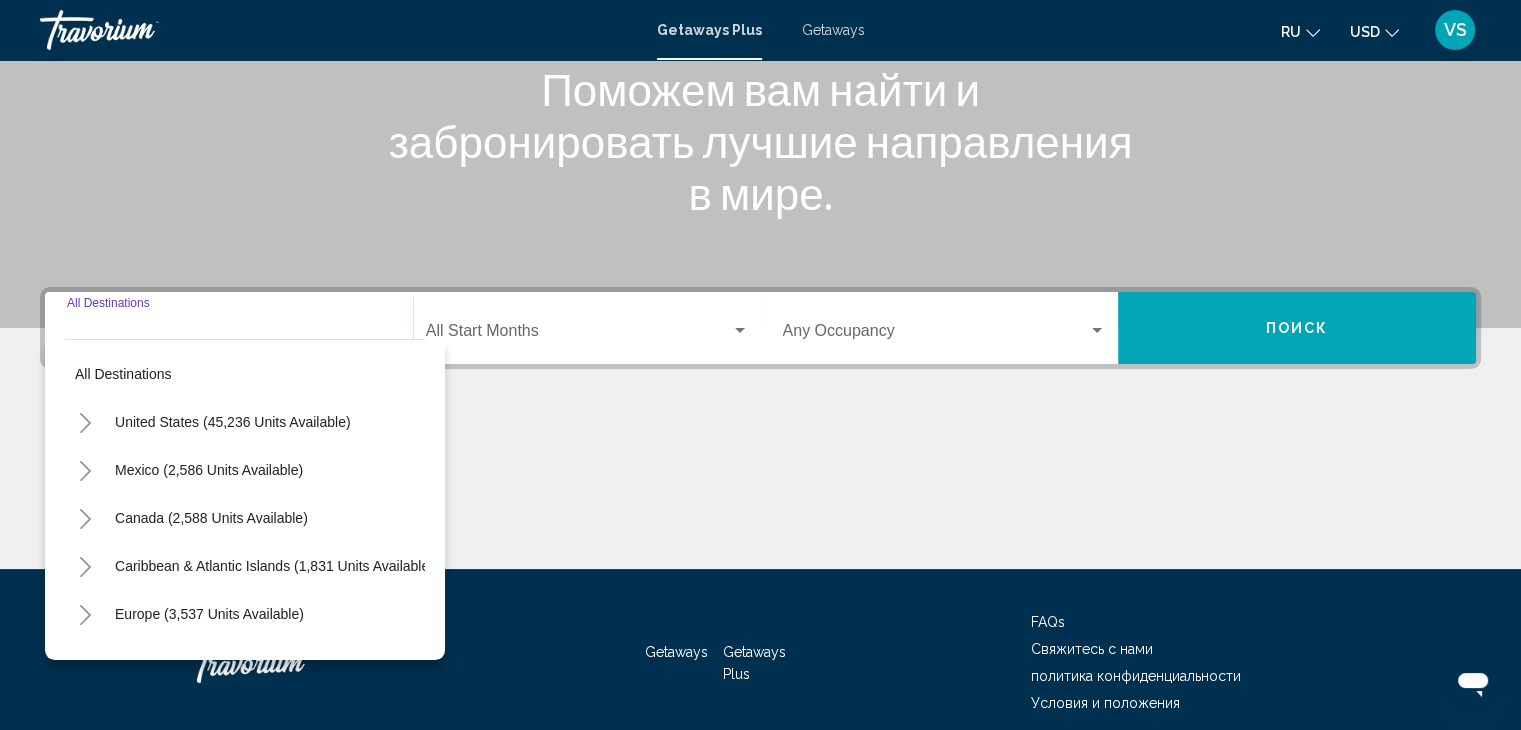scroll, scrollTop: 356, scrollLeft: 0, axis: vertical 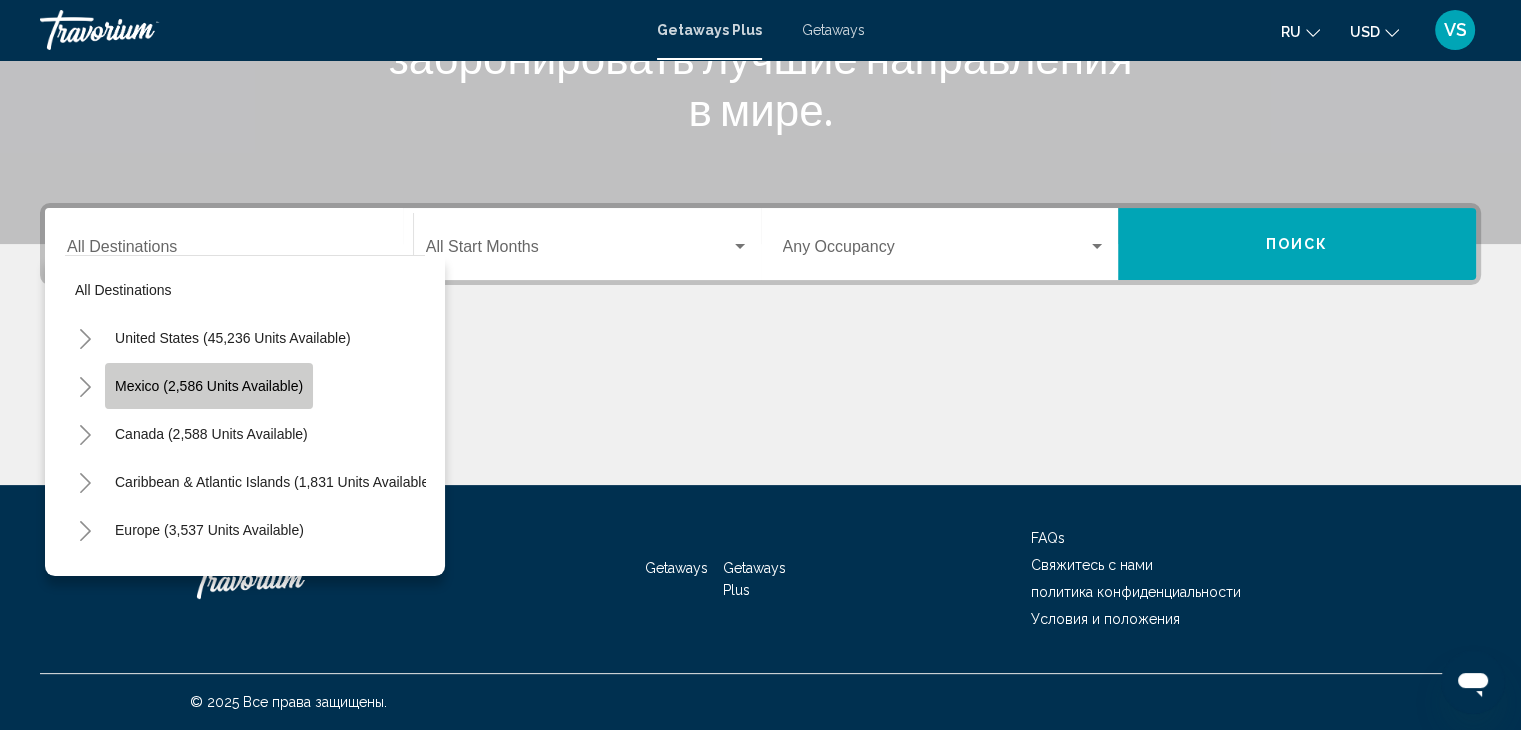 click on "Mexico (2,586 units available)" 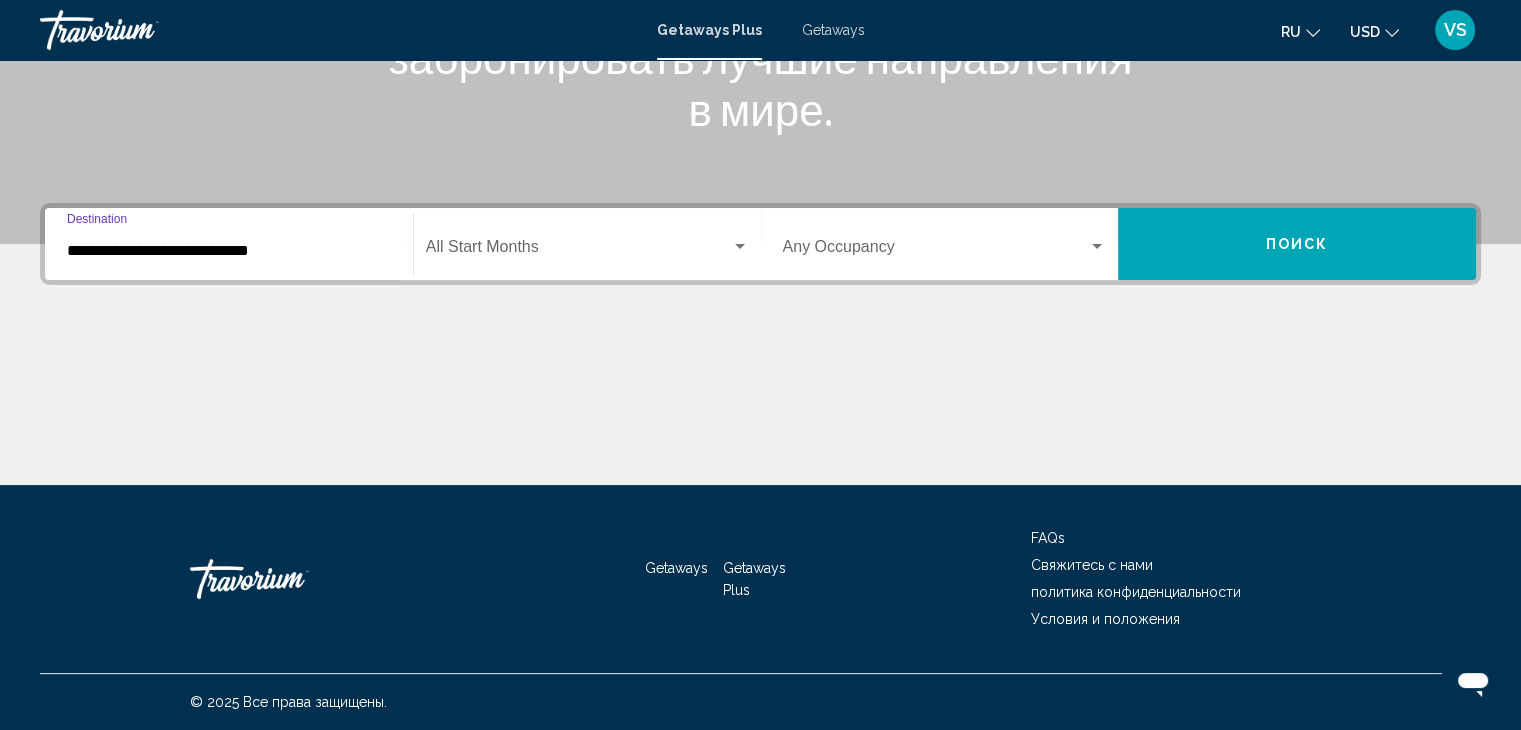 click at bounding box center (936, 251) 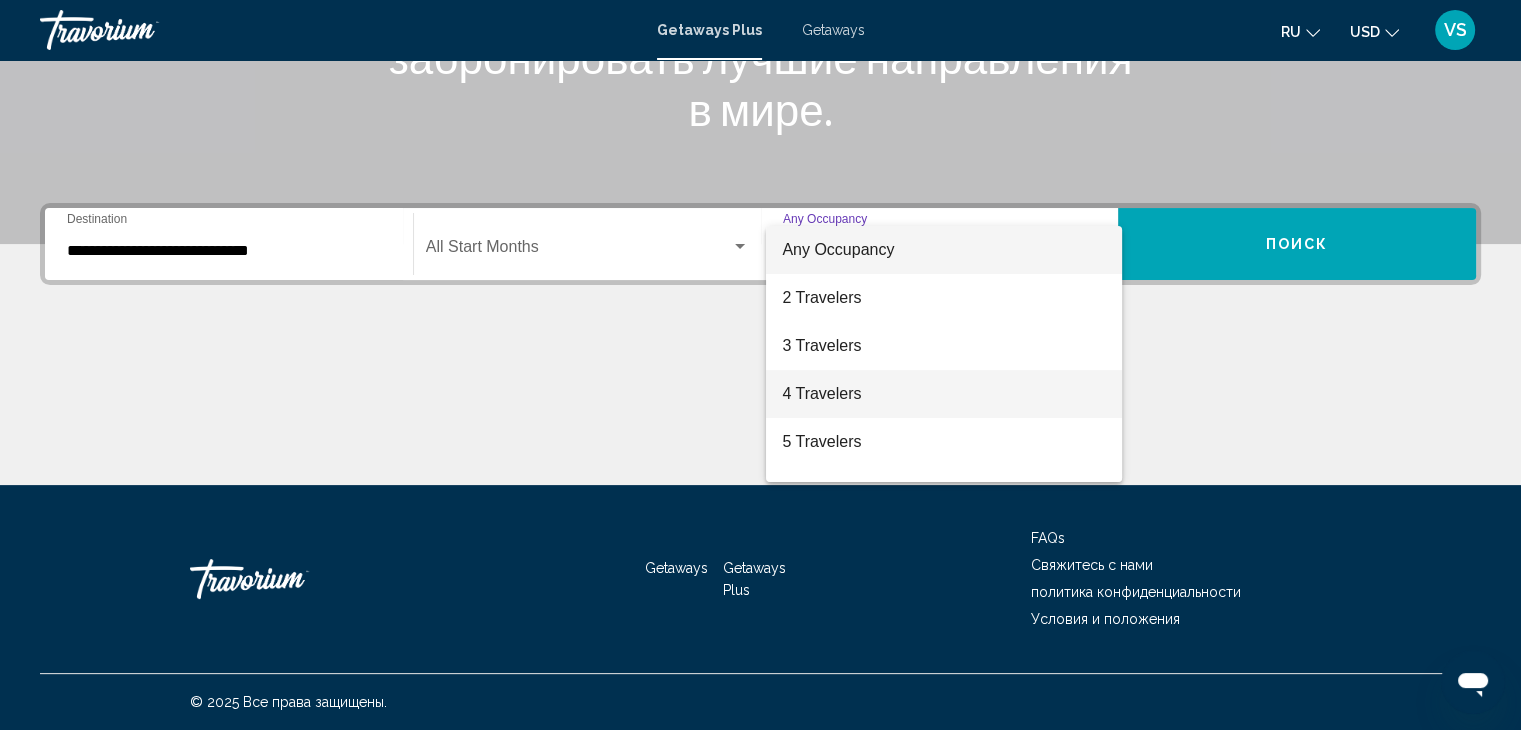click on "4 Travelers" at bounding box center (944, 394) 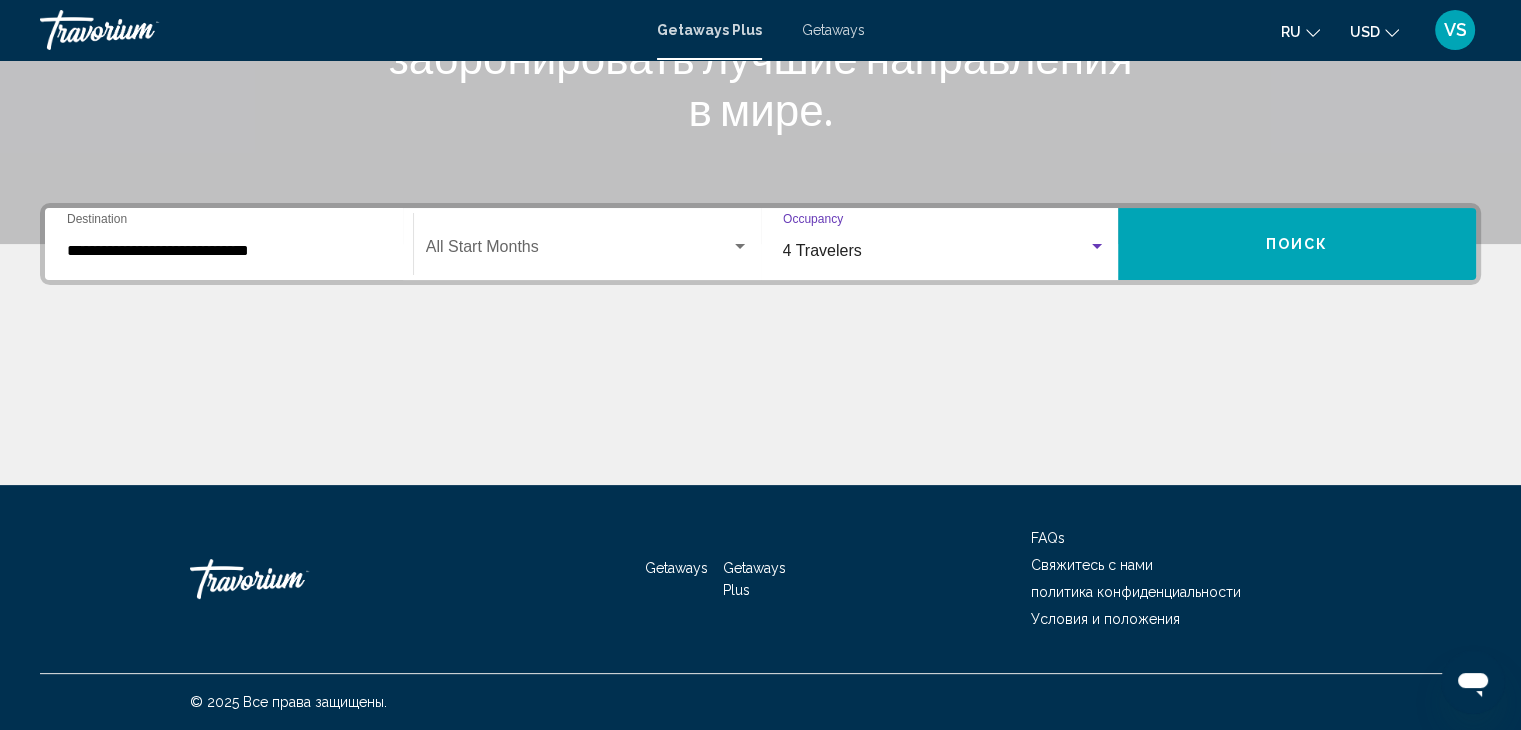 click on "Поиск" at bounding box center [1297, 244] 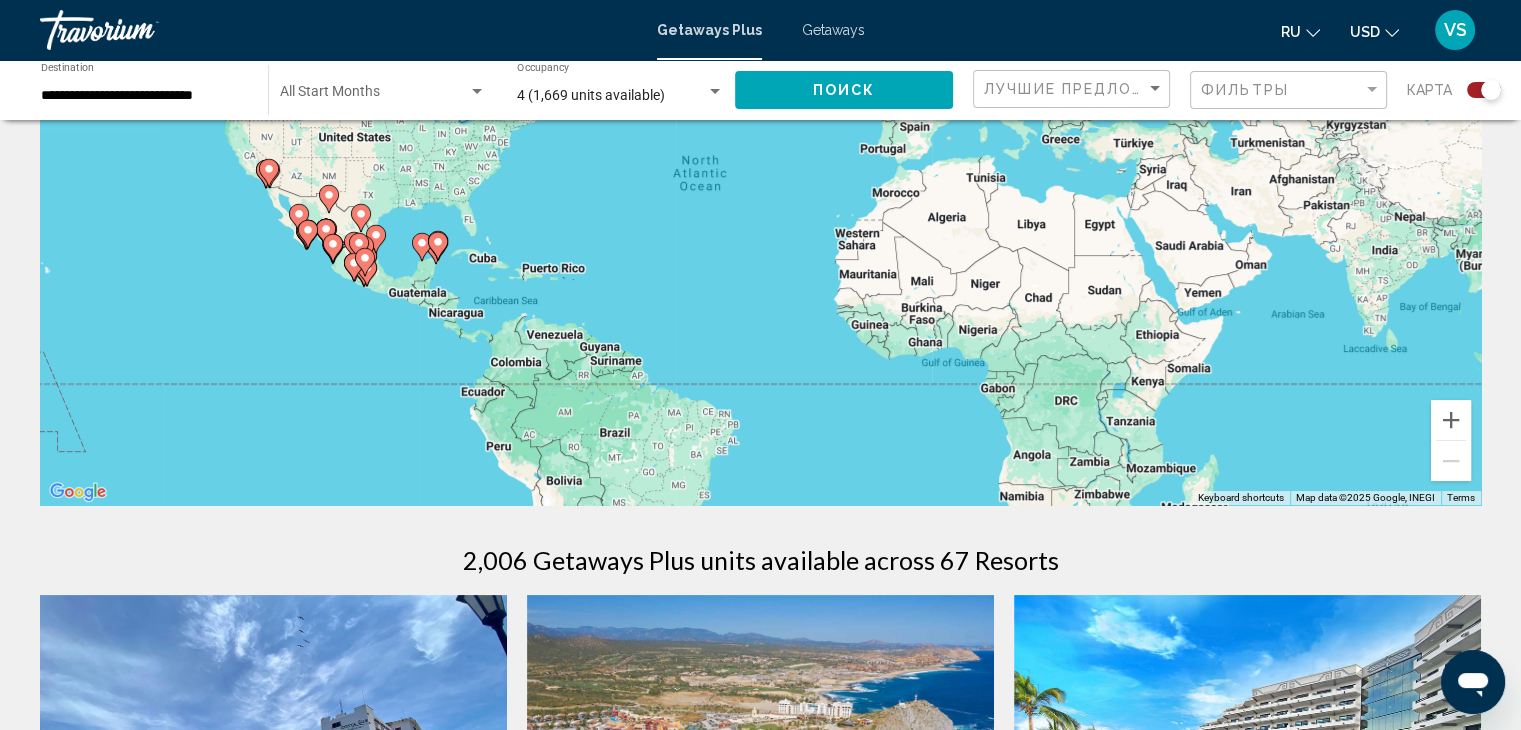 scroll, scrollTop: 100, scrollLeft: 0, axis: vertical 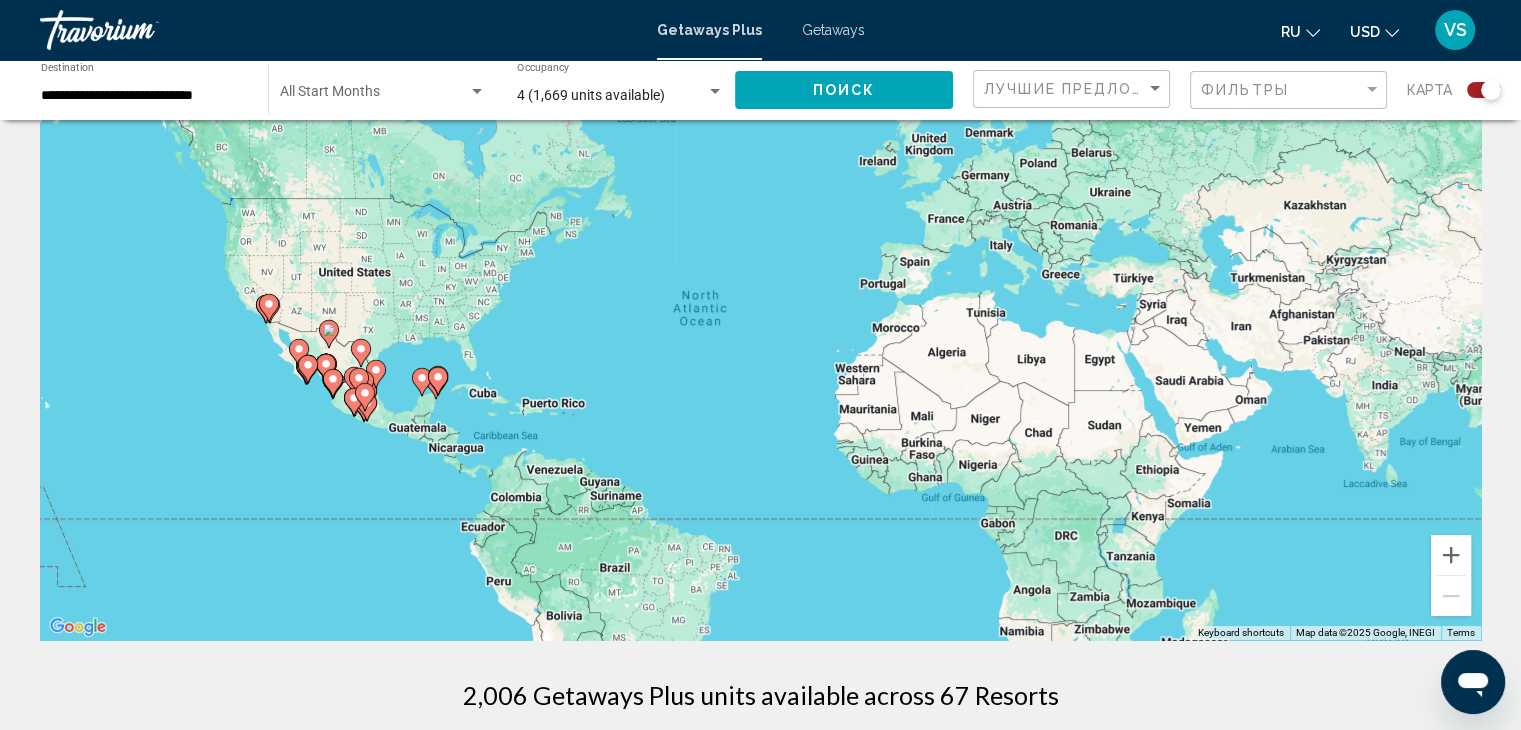 click 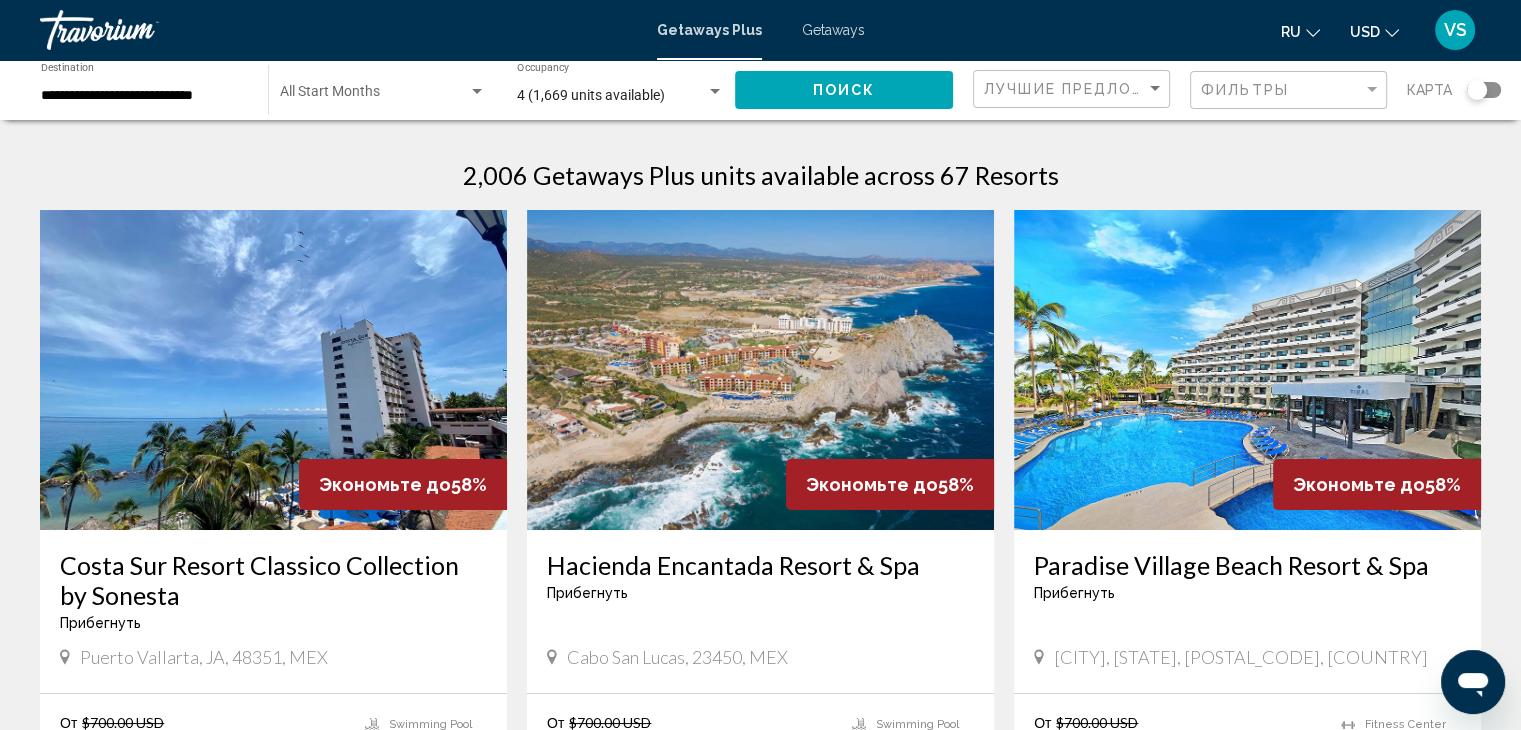 click on "USD" 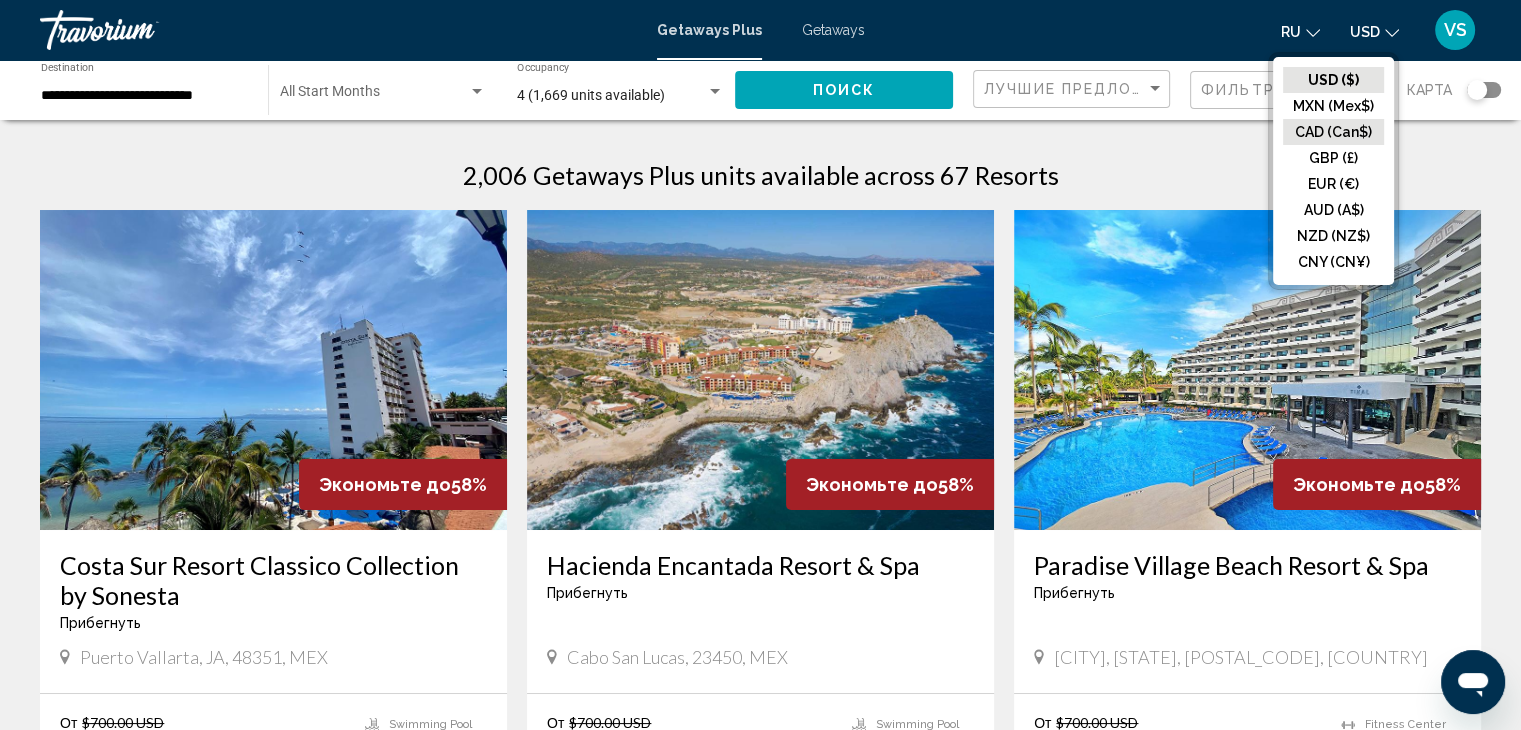 click on "CAD (Can$)" 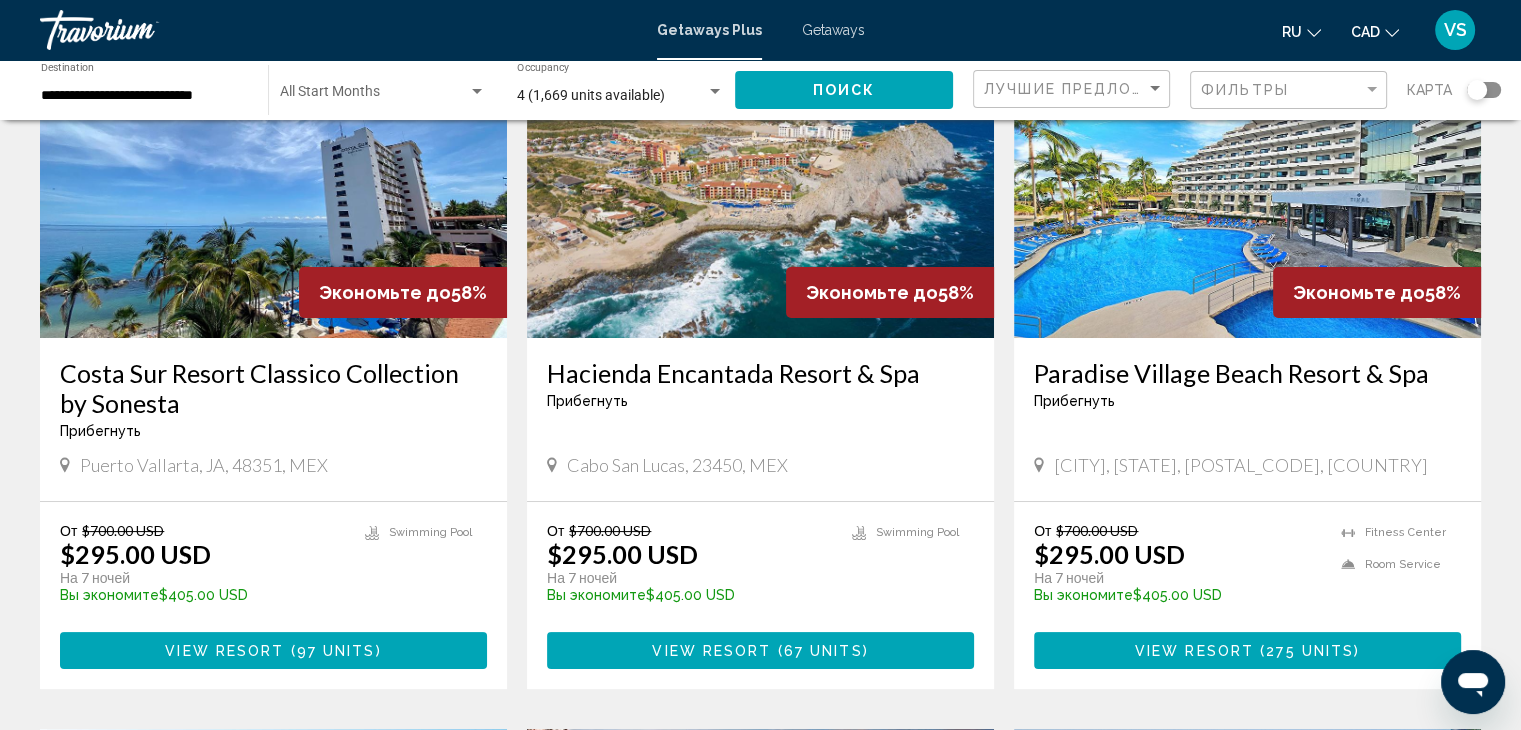scroll, scrollTop: 200, scrollLeft: 0, axis: vertical 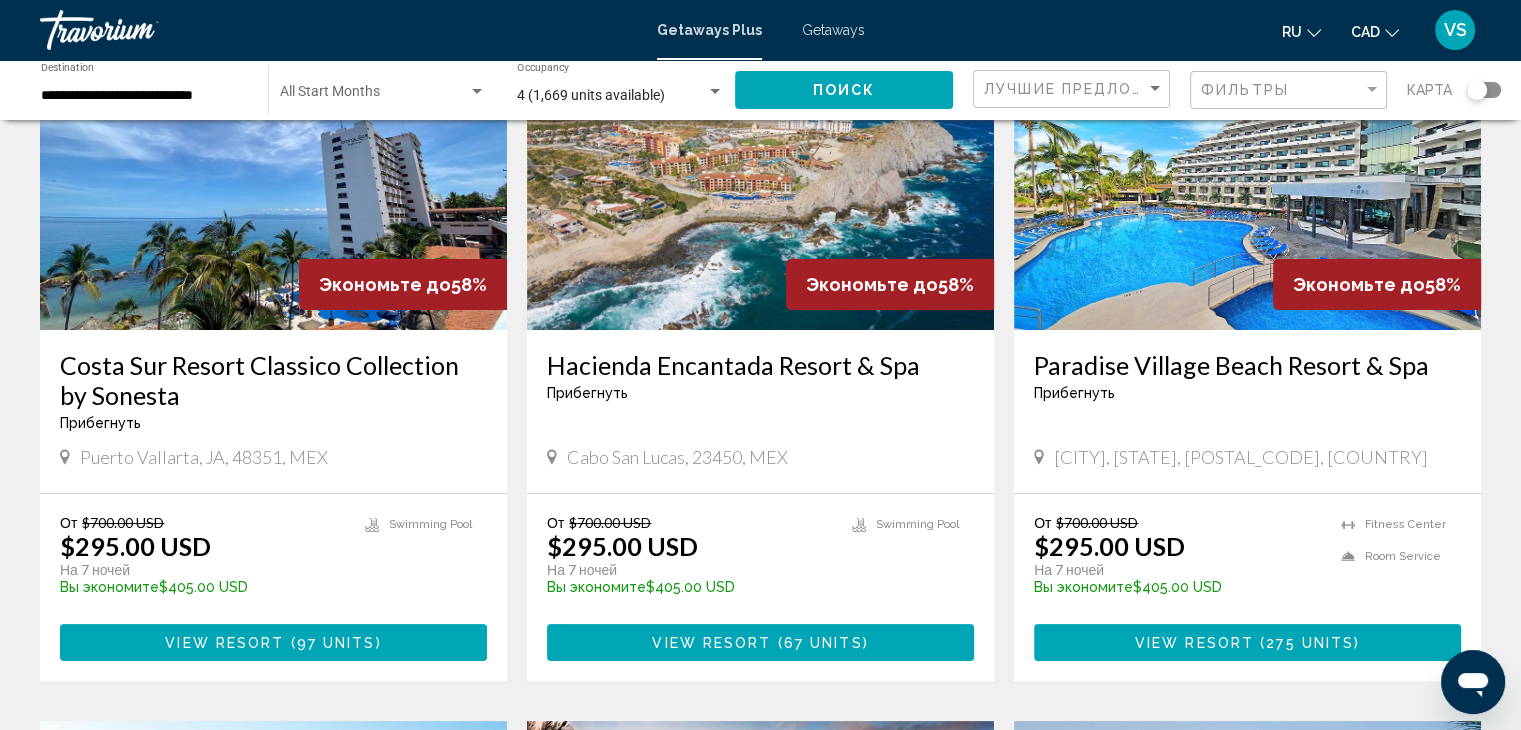 click 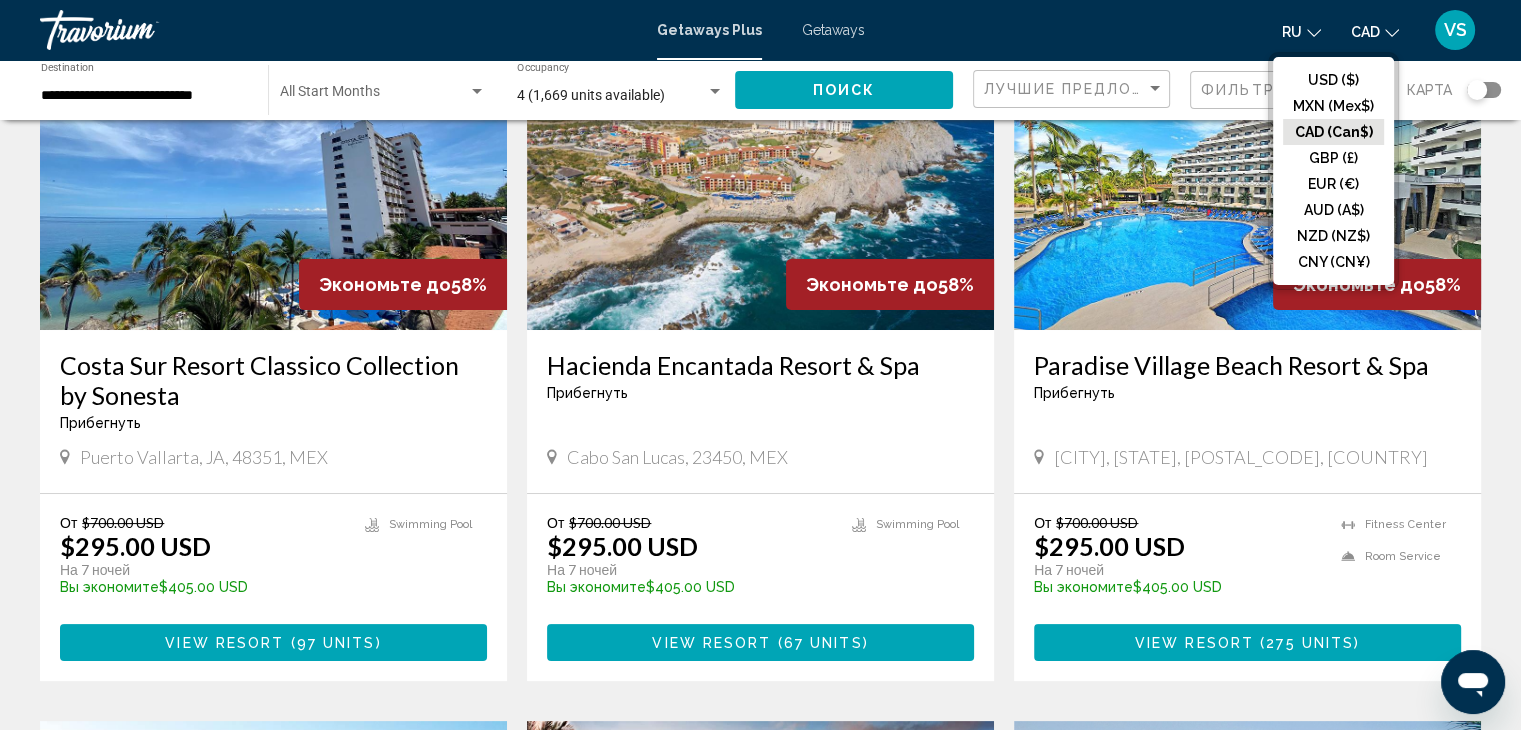 click on "CAD (Can$)" 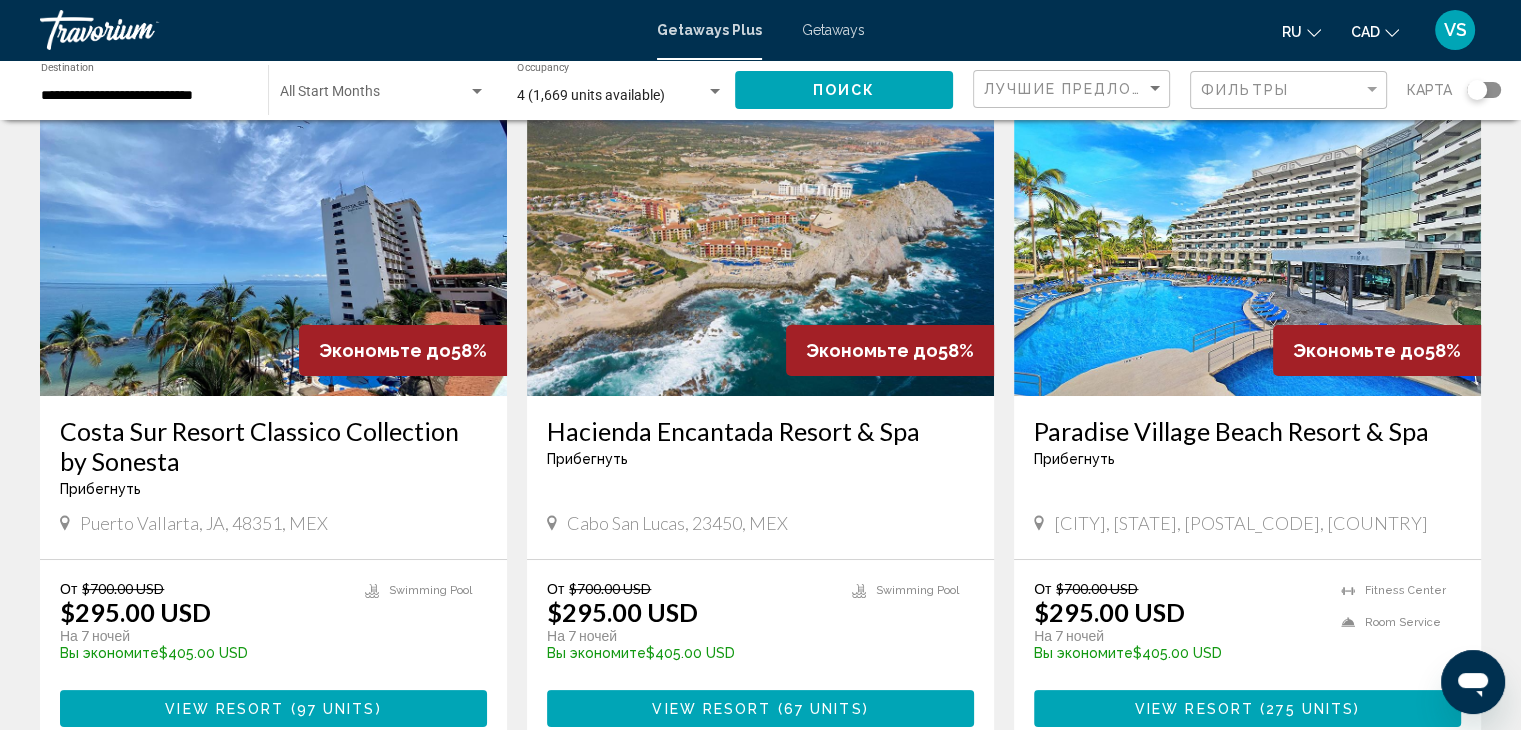 scroll, scrollTop: 100, scrollLeft: 0, axis: vertical 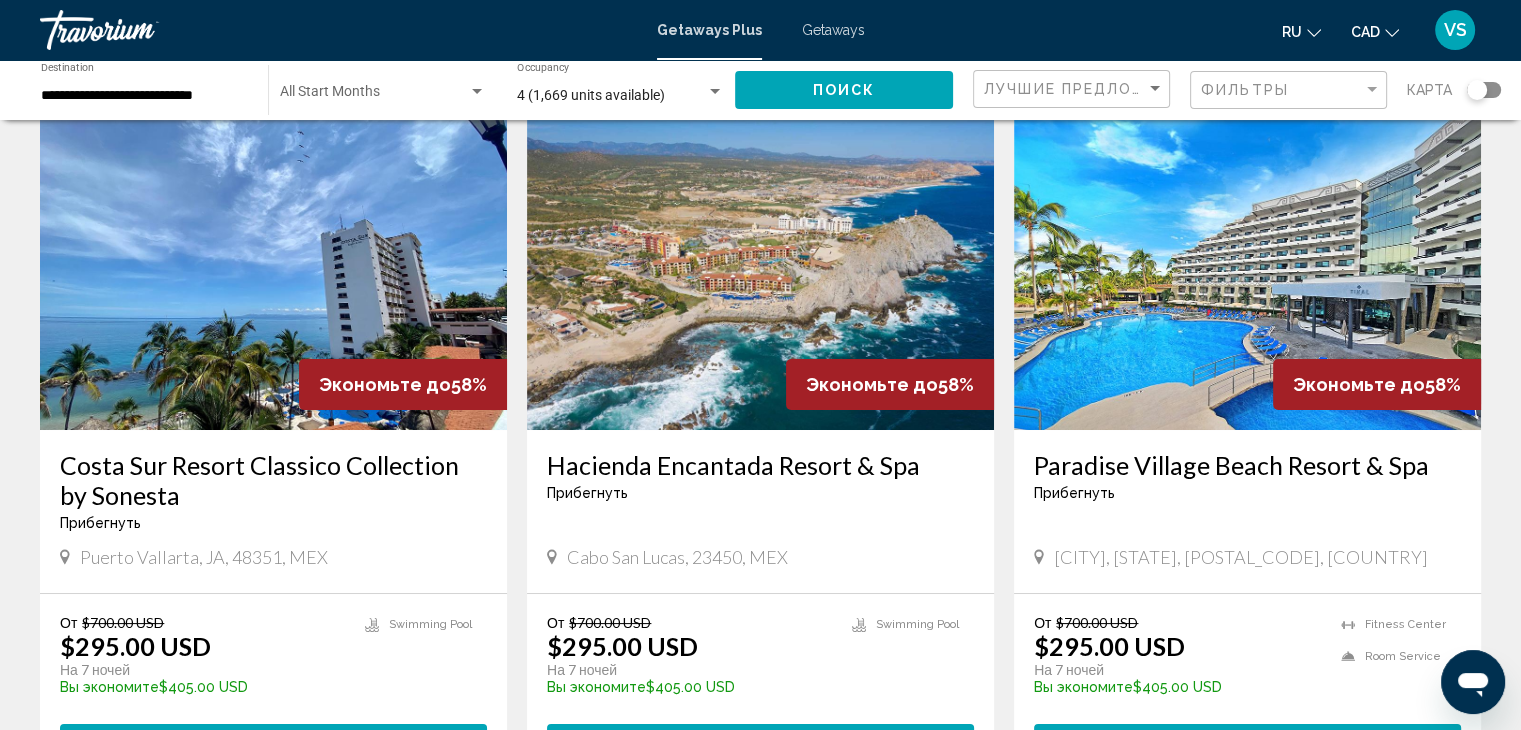 click at bounding box center (273, 270) 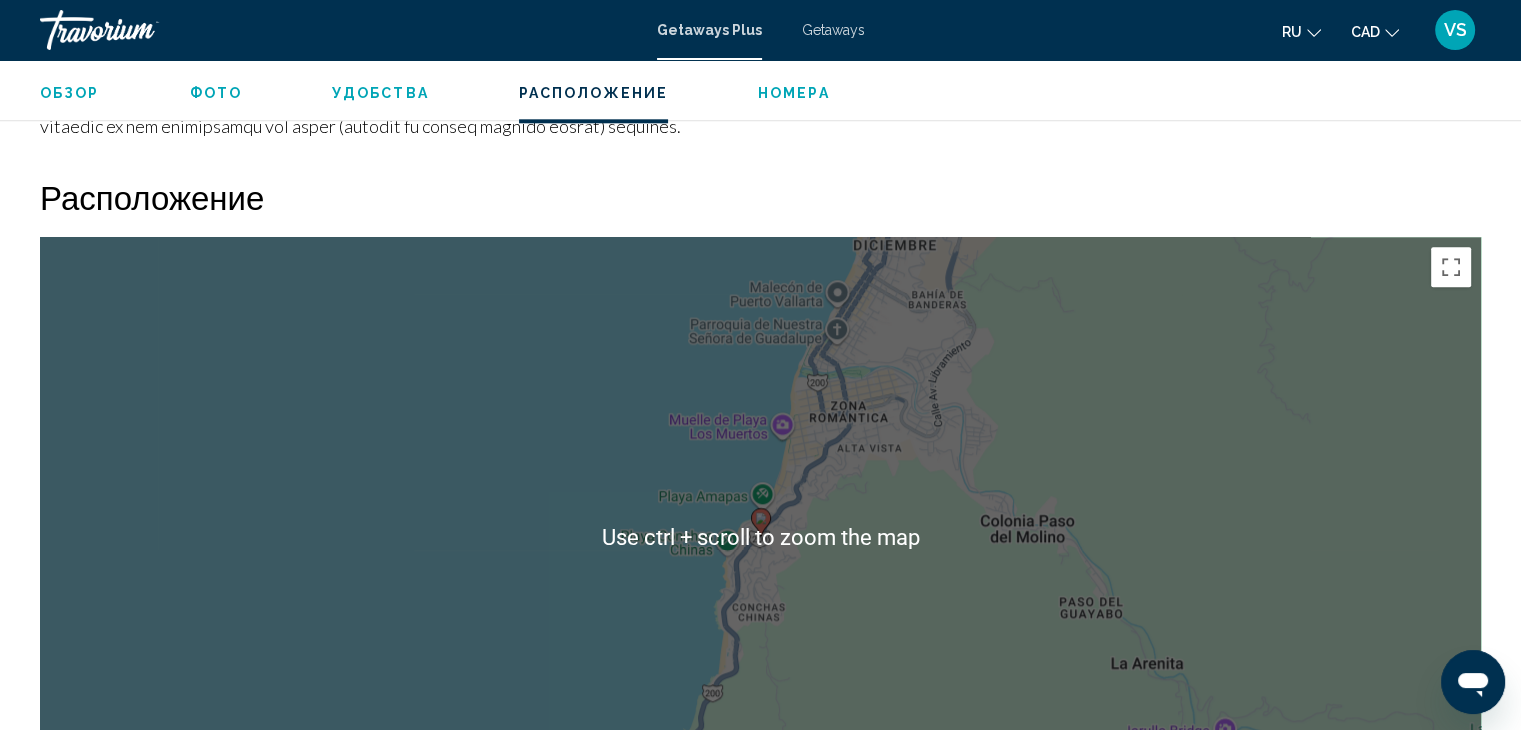 scroll, scrollTop: 2100, scrollLeft: 0, axis: vertical 